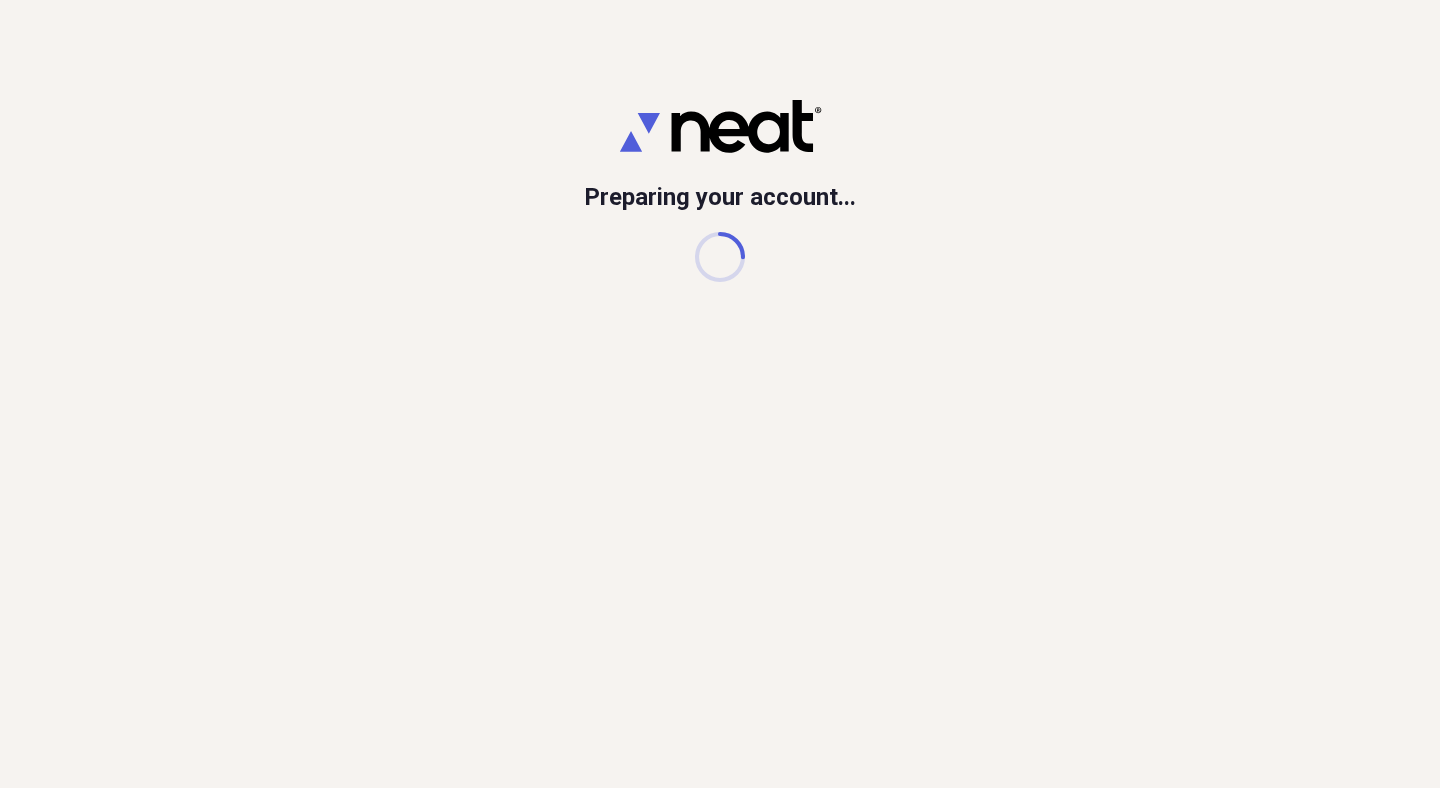 scroll, scrollTop: 0, scrollLeft: 0, axis: both 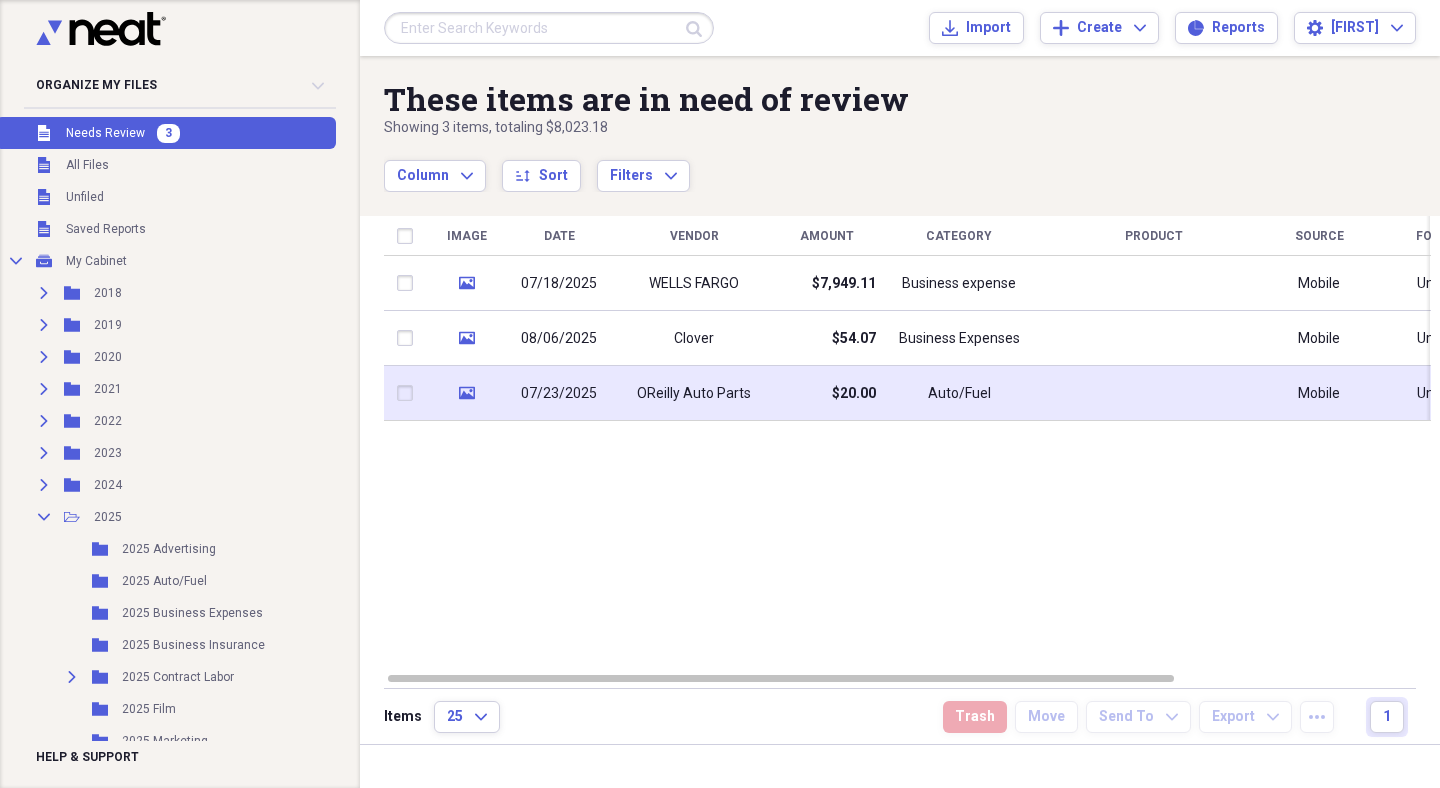 click 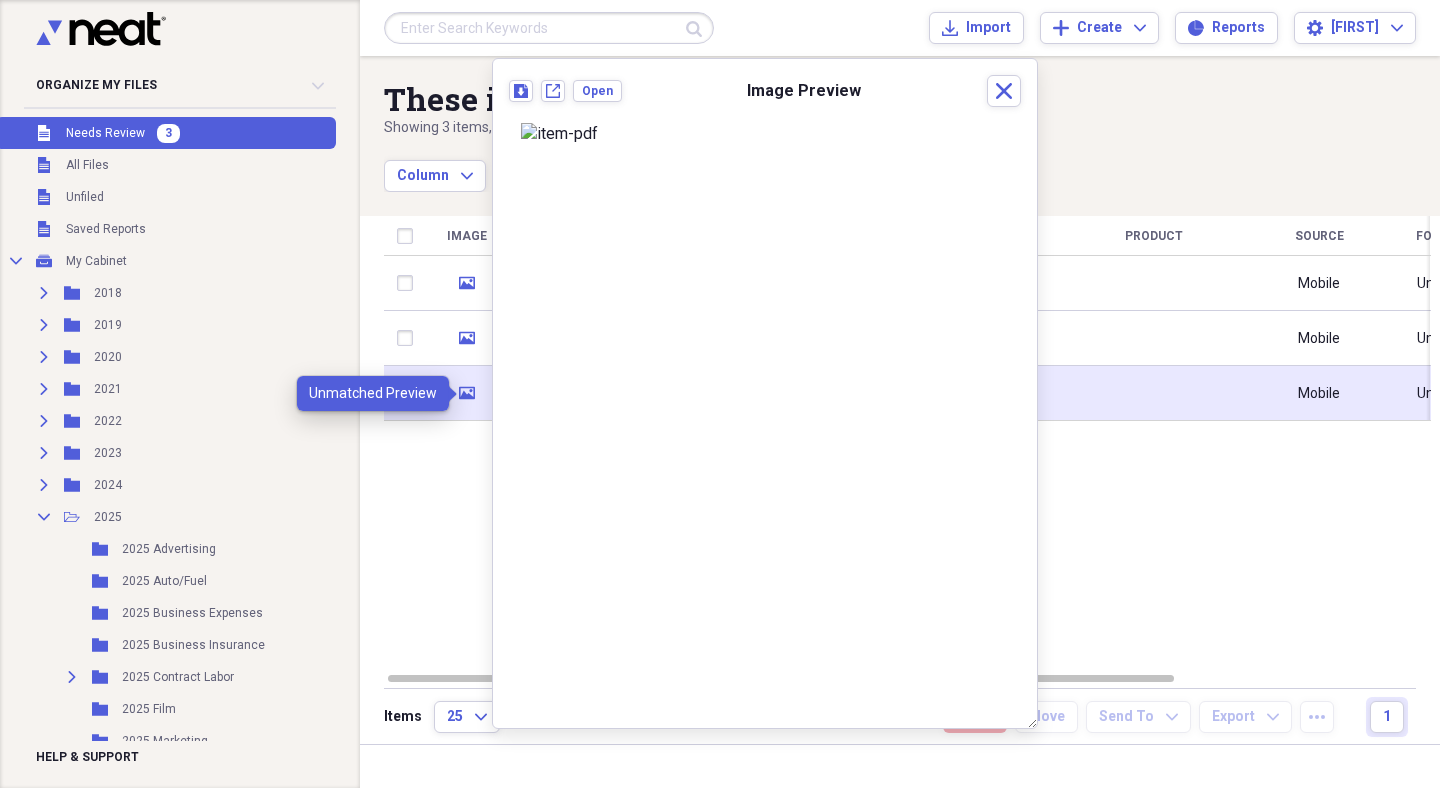 click 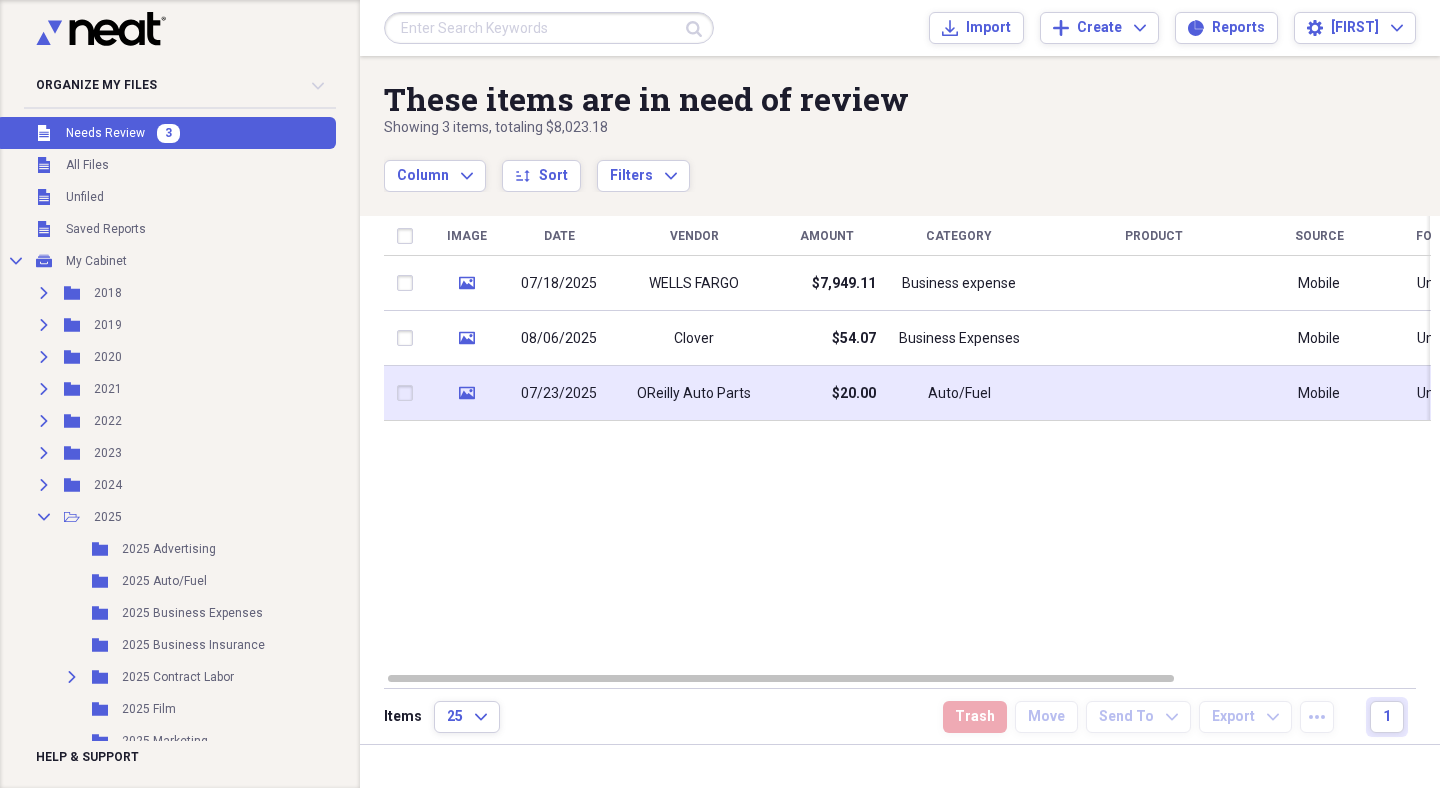 click on "media" 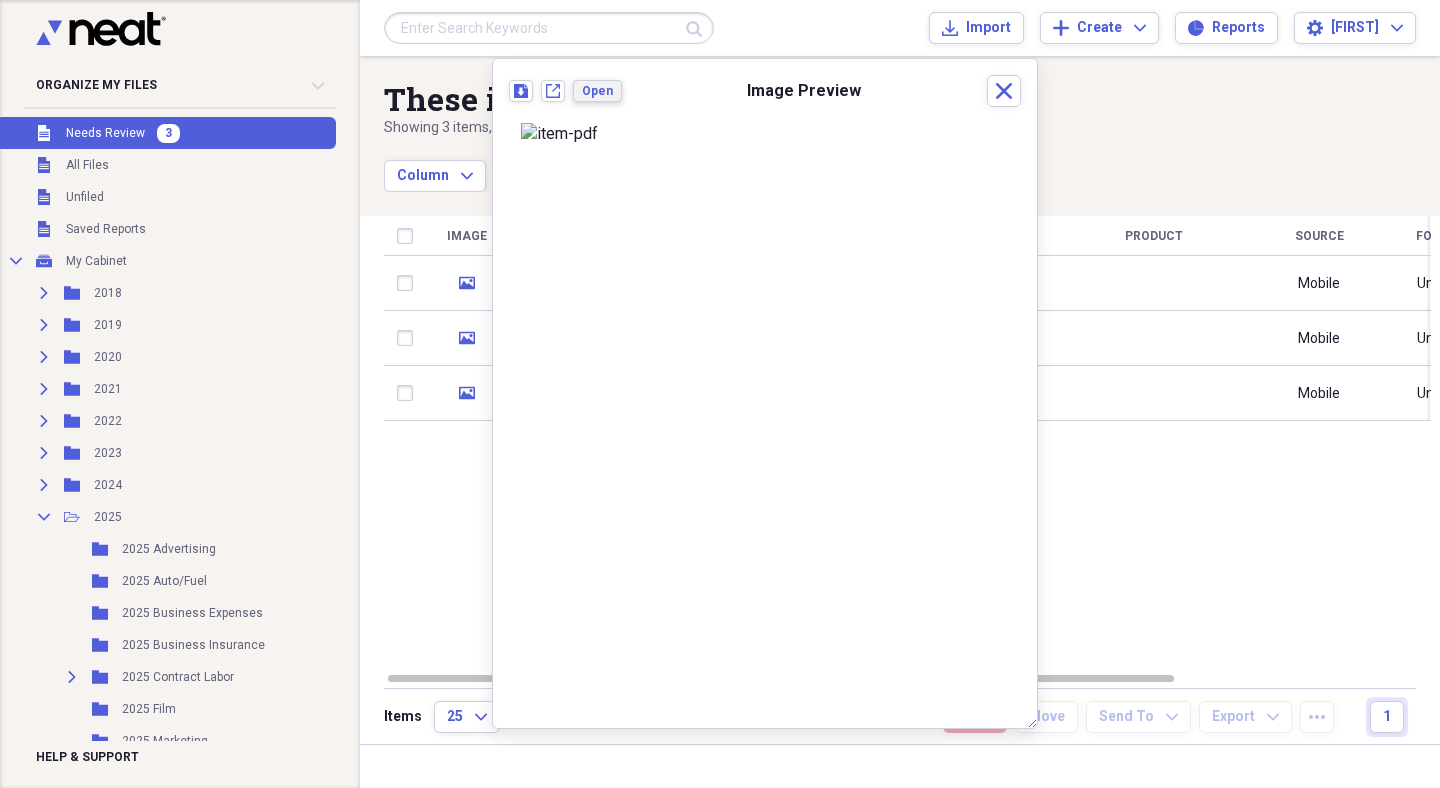 click on "Open" at bounding box center [597, 91] 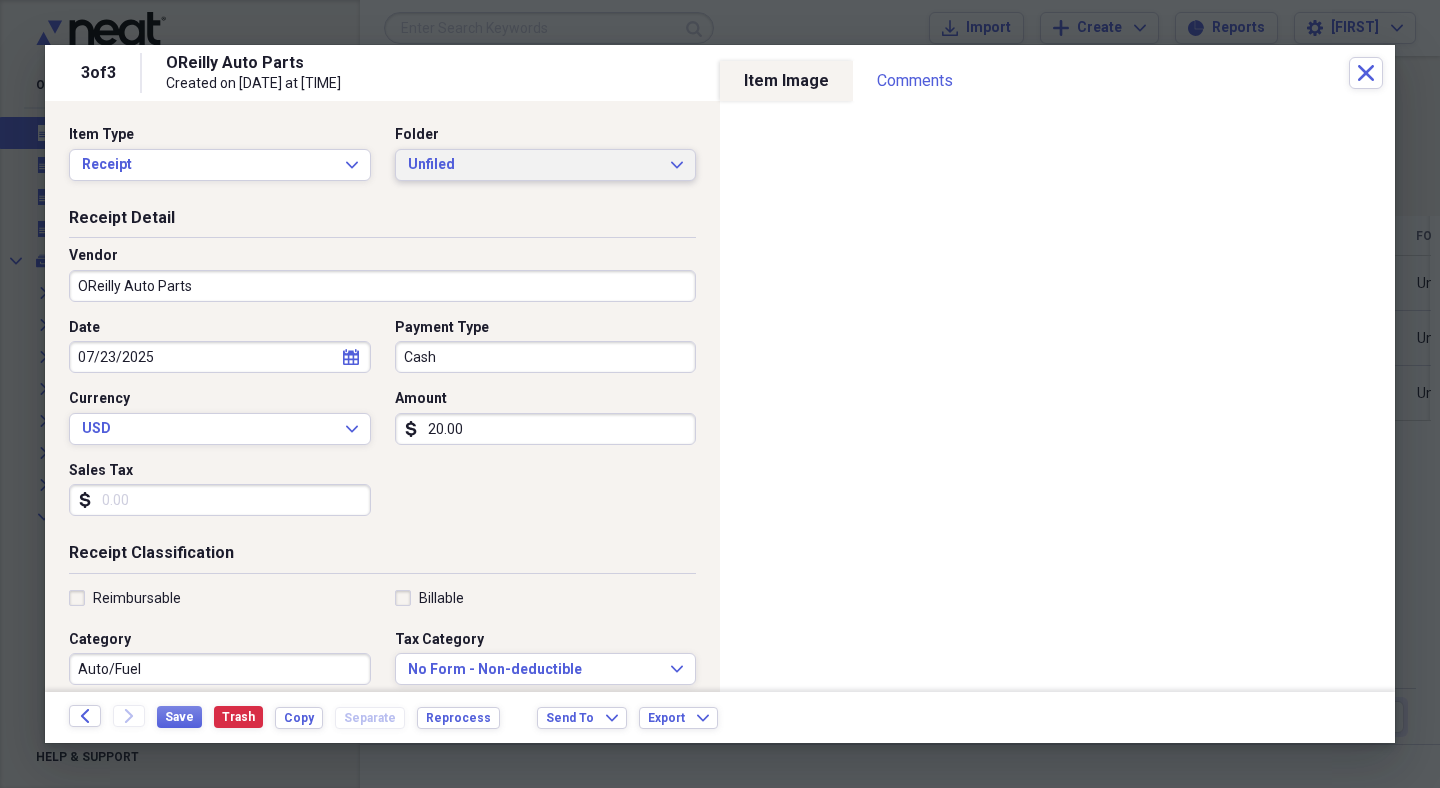 click on "Expand" 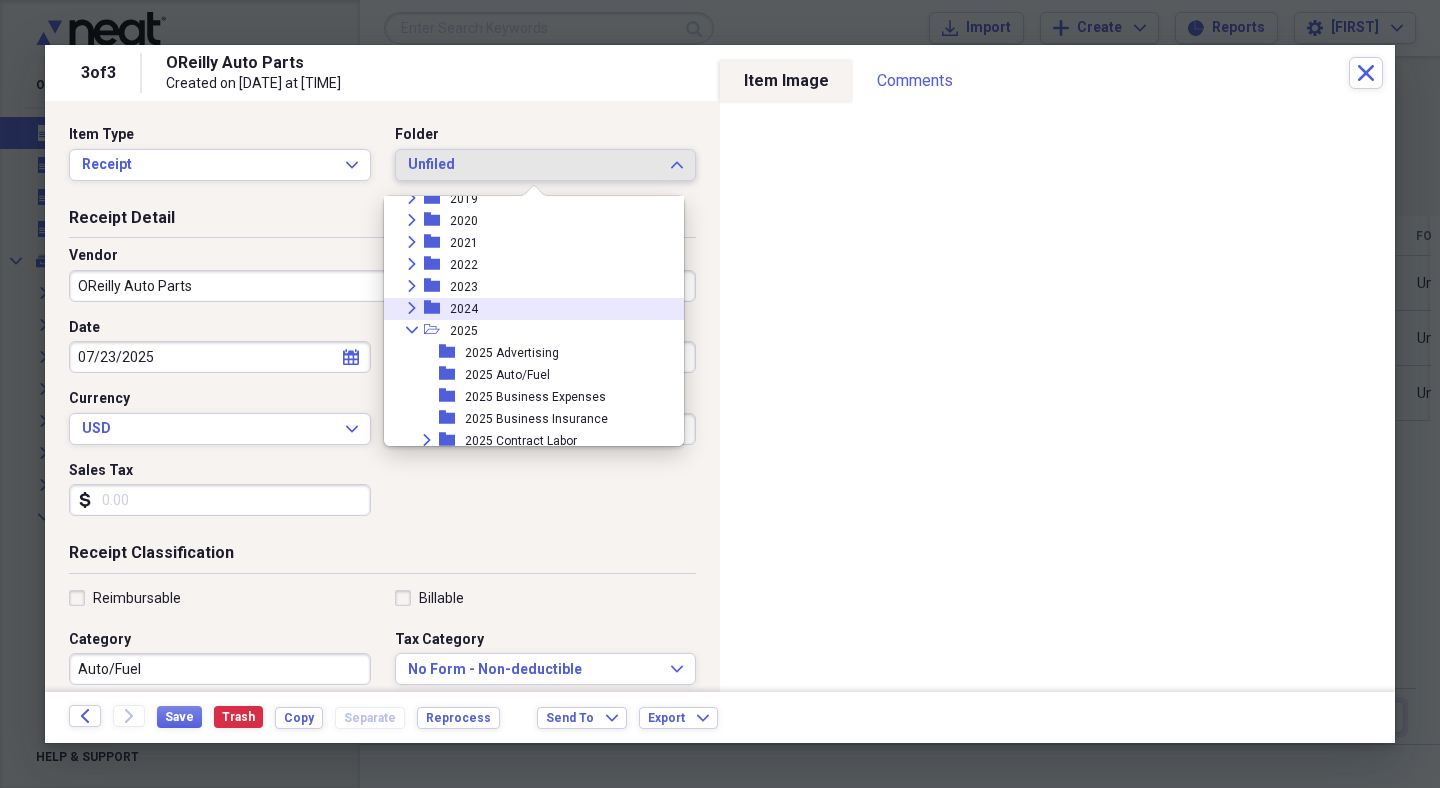 scroll, scrollTop: 85, scrollLeft: 0, axis: vertical 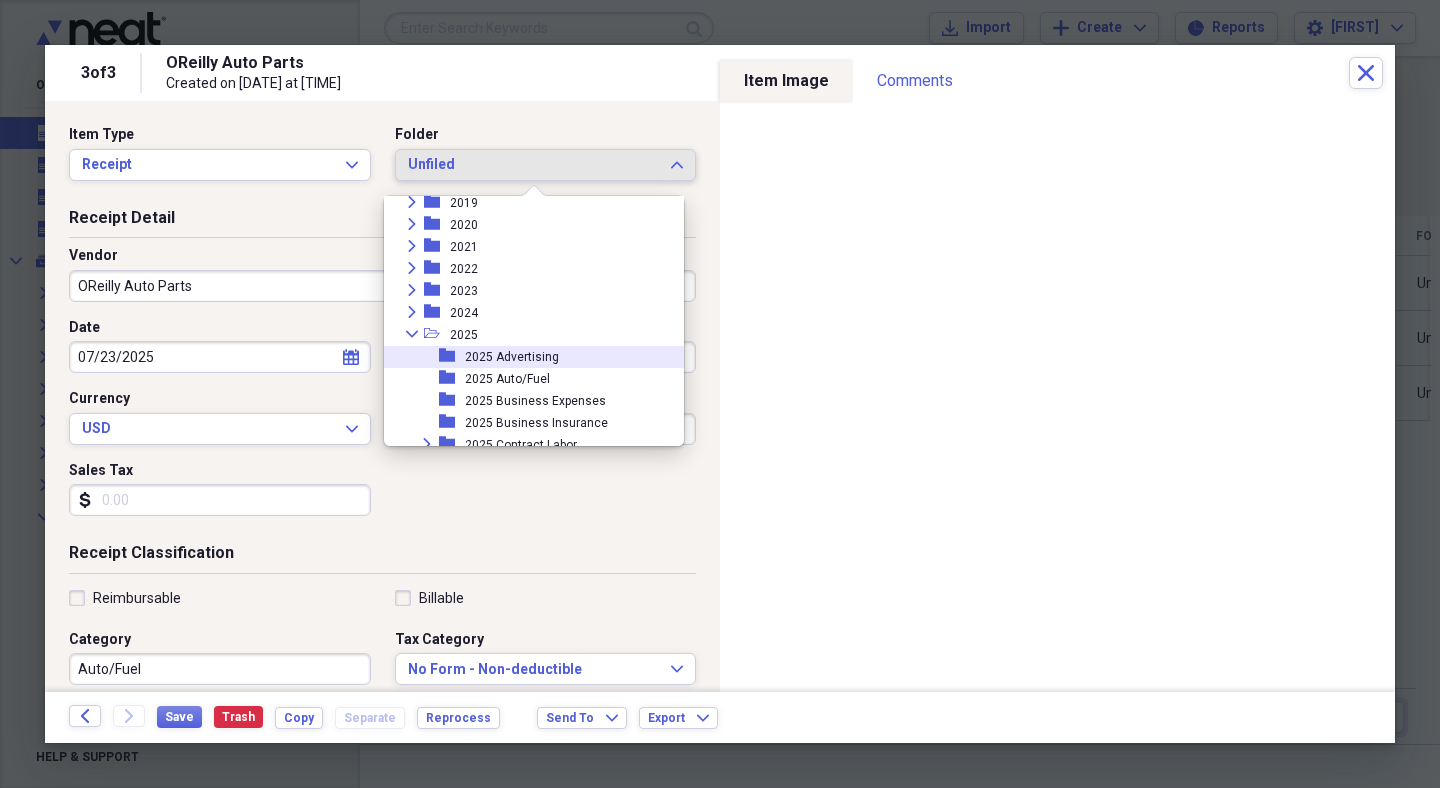 click on "folder 2025 Advertising" at bounding box center [526, 357] 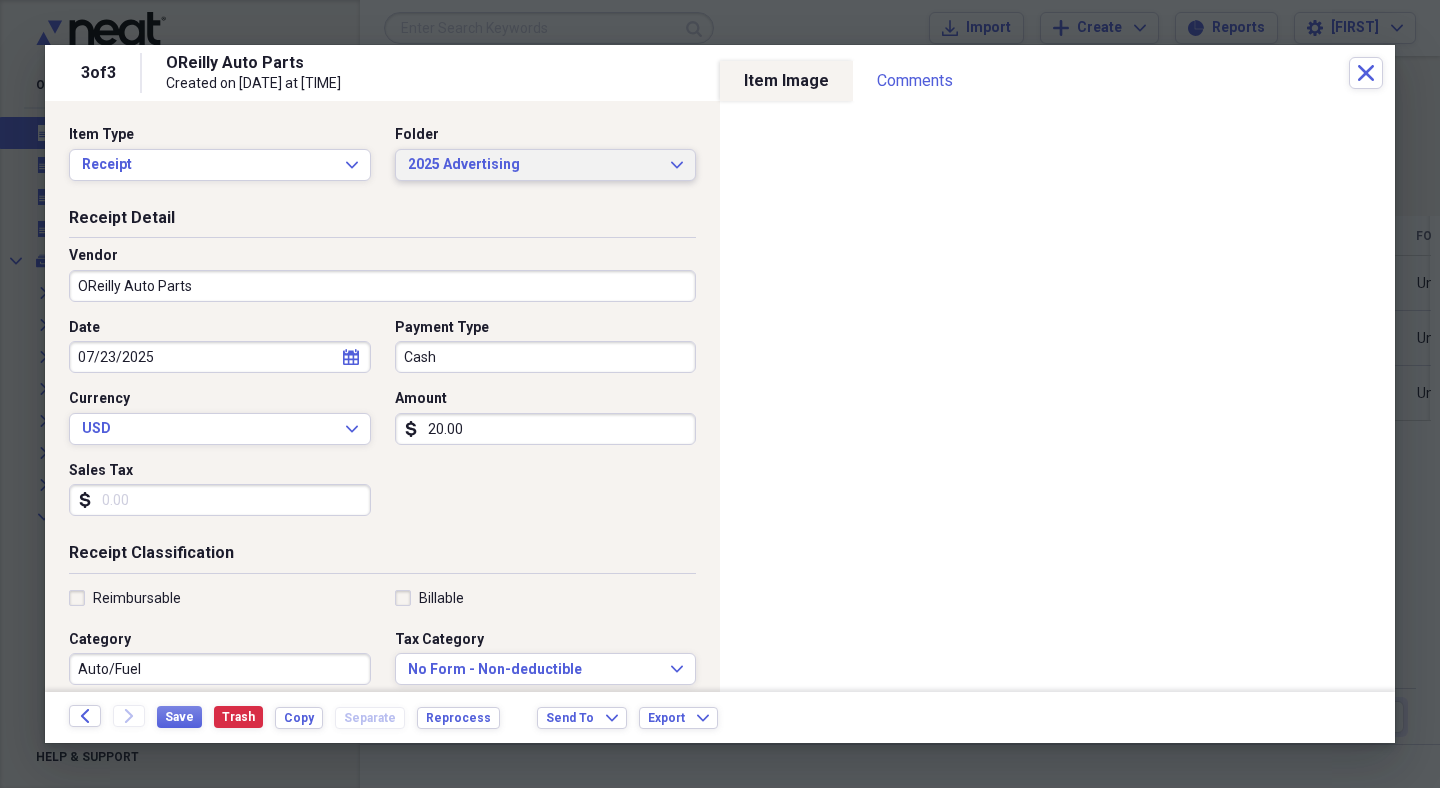 click on "Expand" 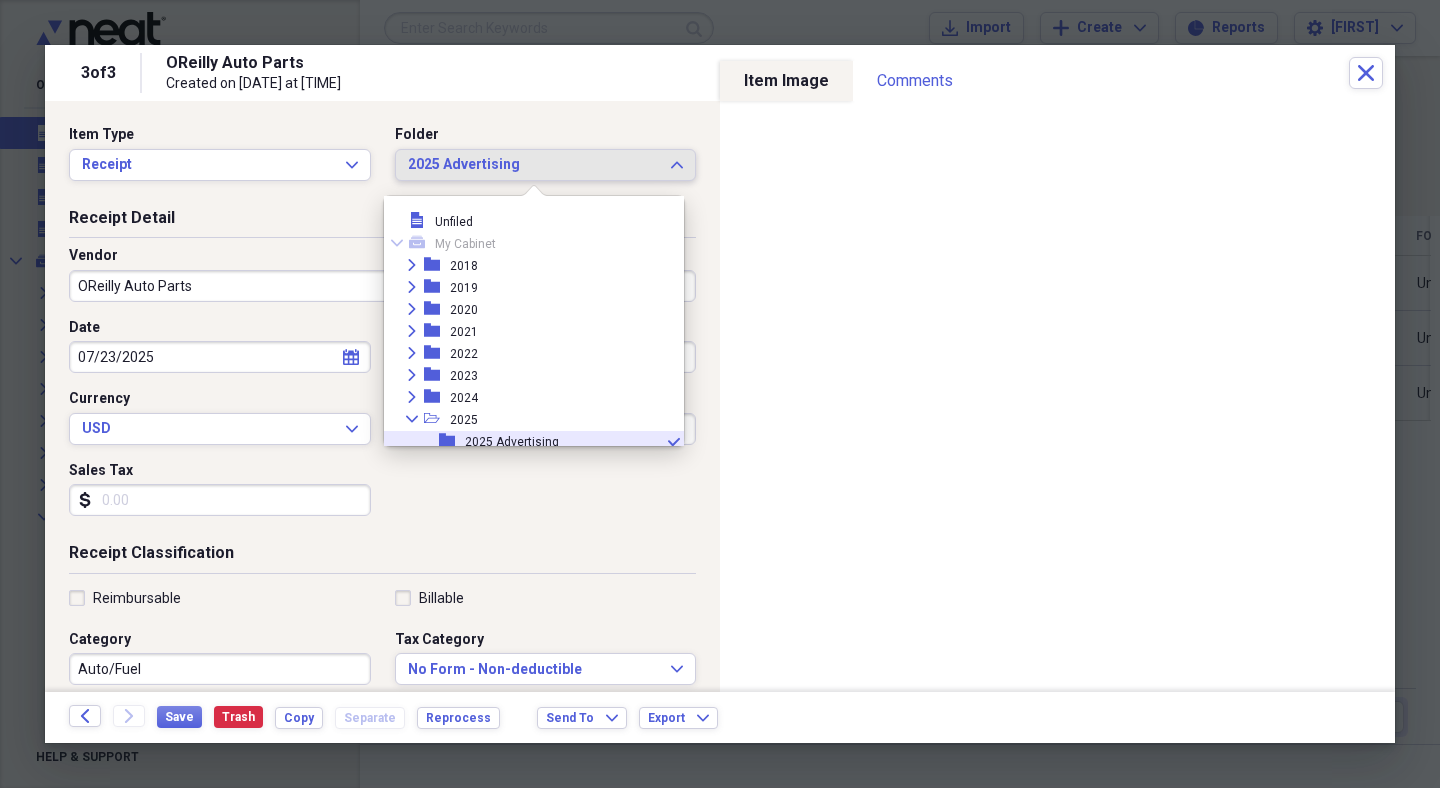 scroll, scrollTop: 121, scrollLeft: 0, axis: vertical 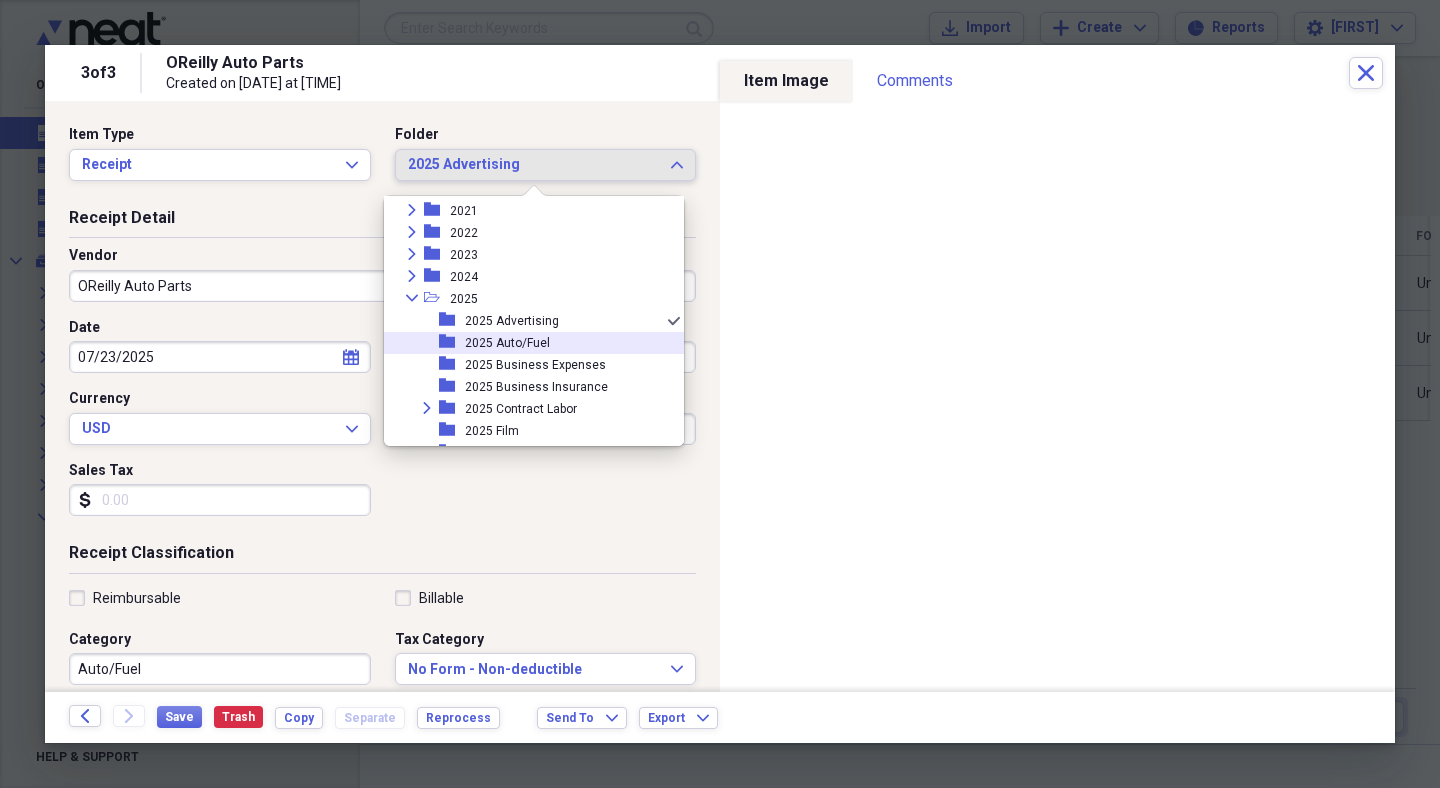 click on "2025 Auto/Fuel" at bounding box center (507, 343) 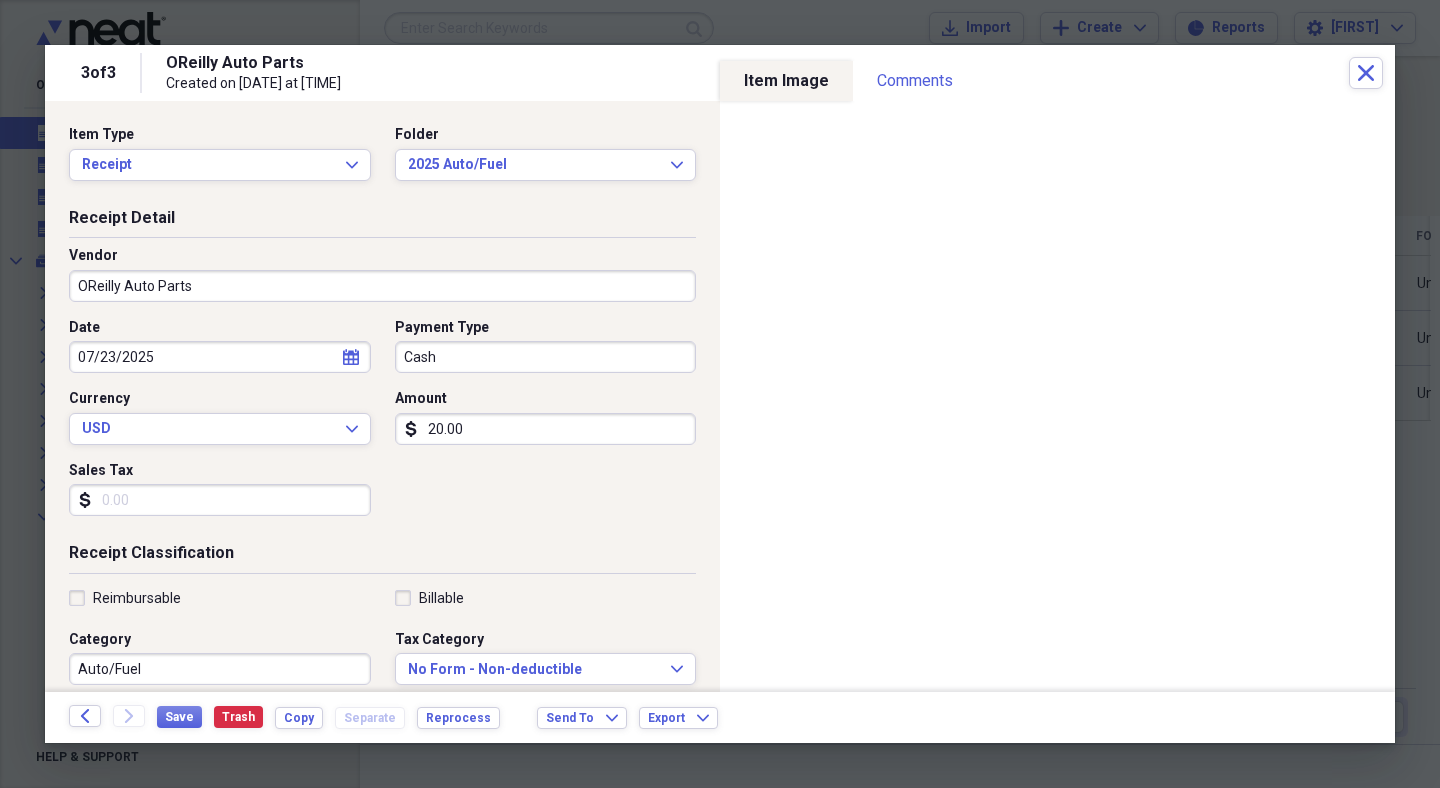 click on "20.00" at bounding box center (546, 429) 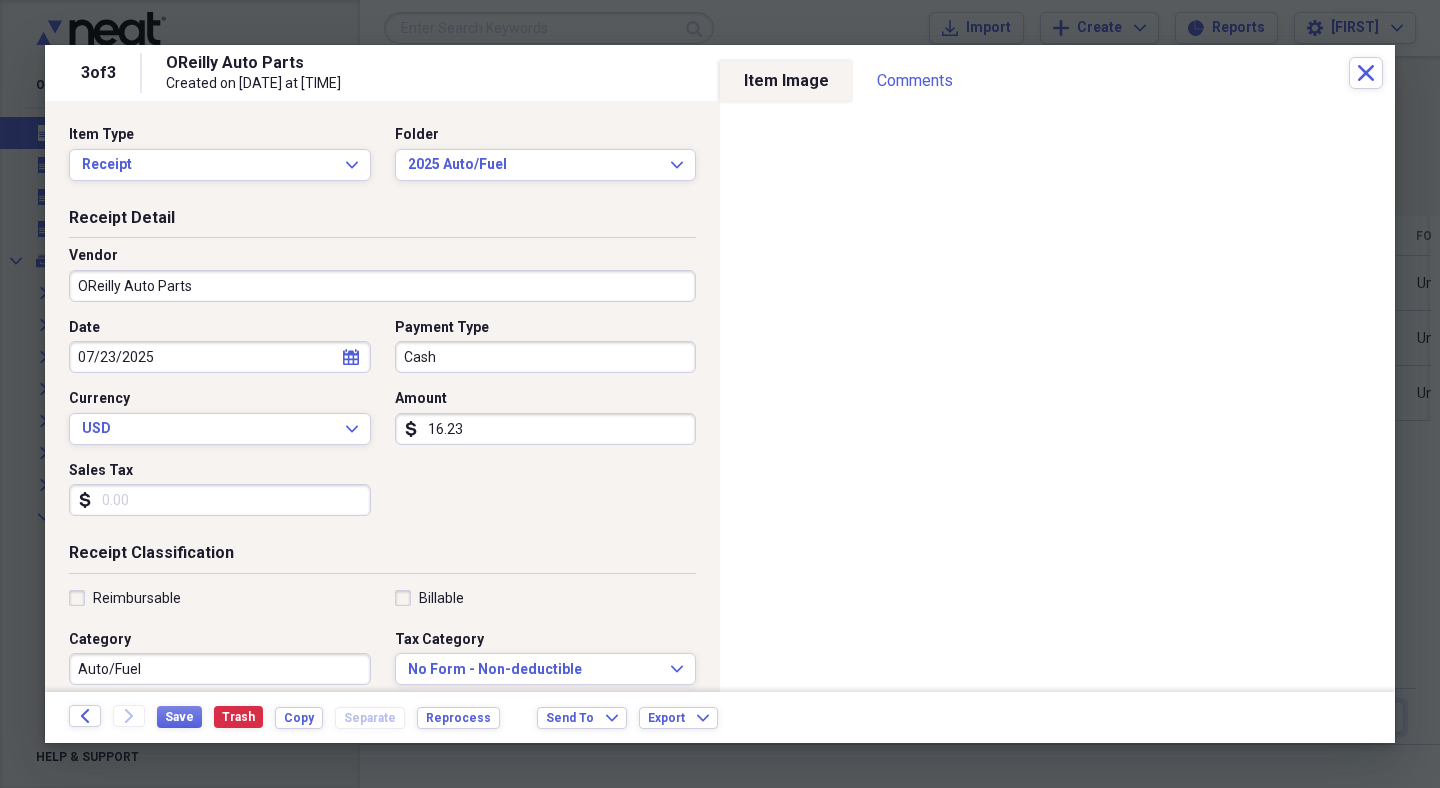 type on "16.23" 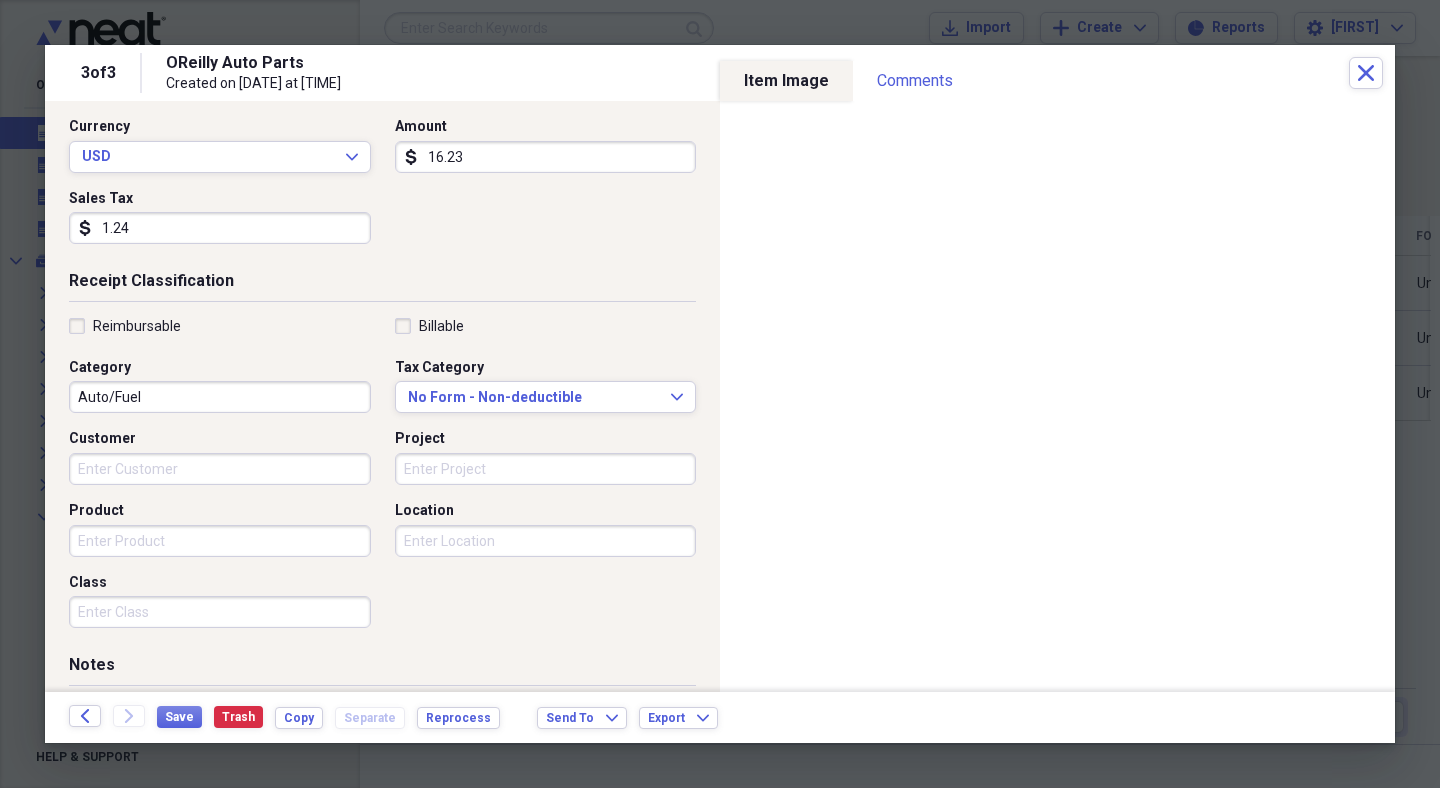 scroll, scrollTop: 429, scrollLeft: 0, axis: vertical 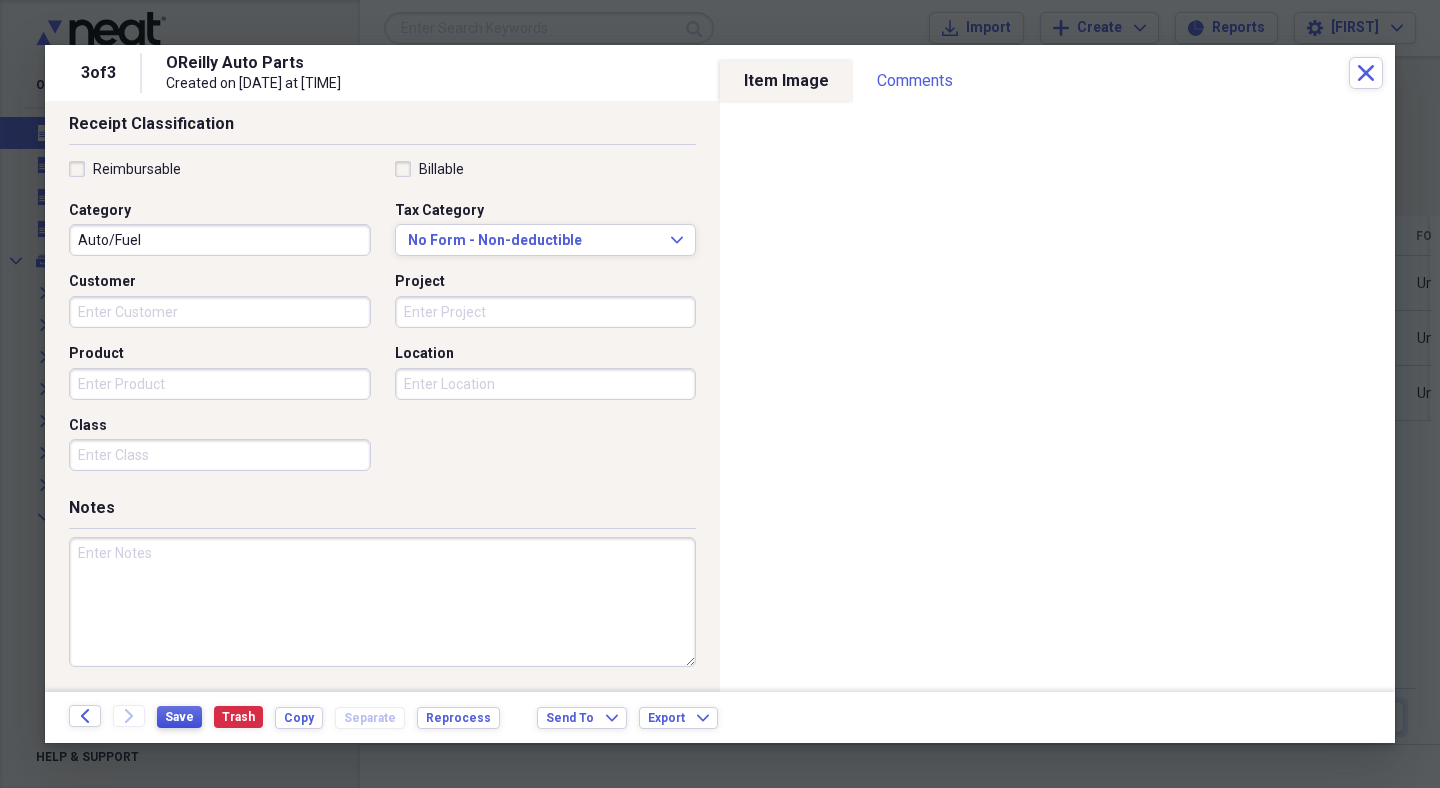 type on "1.24" 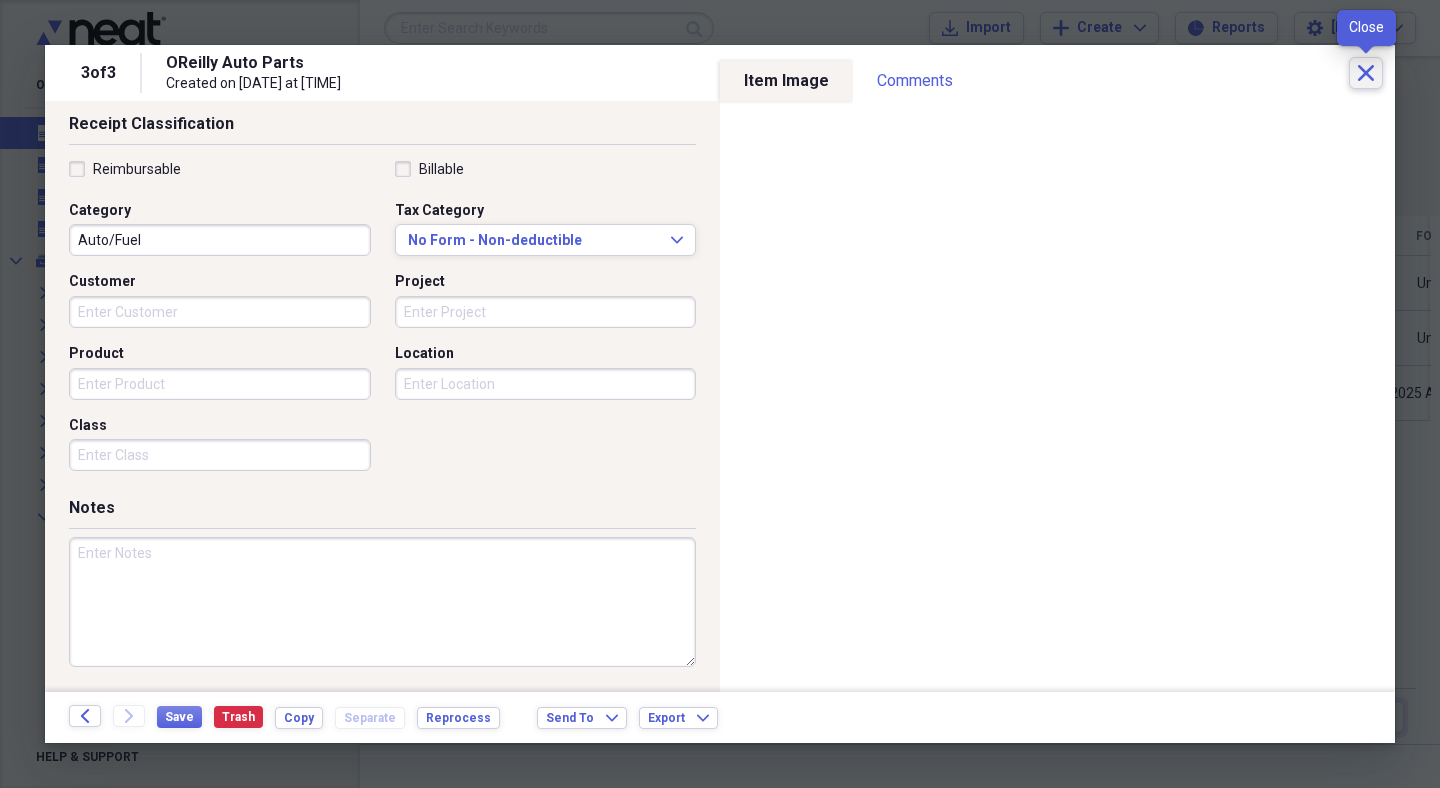 click on "Close" at bounding box center (1366, 73) 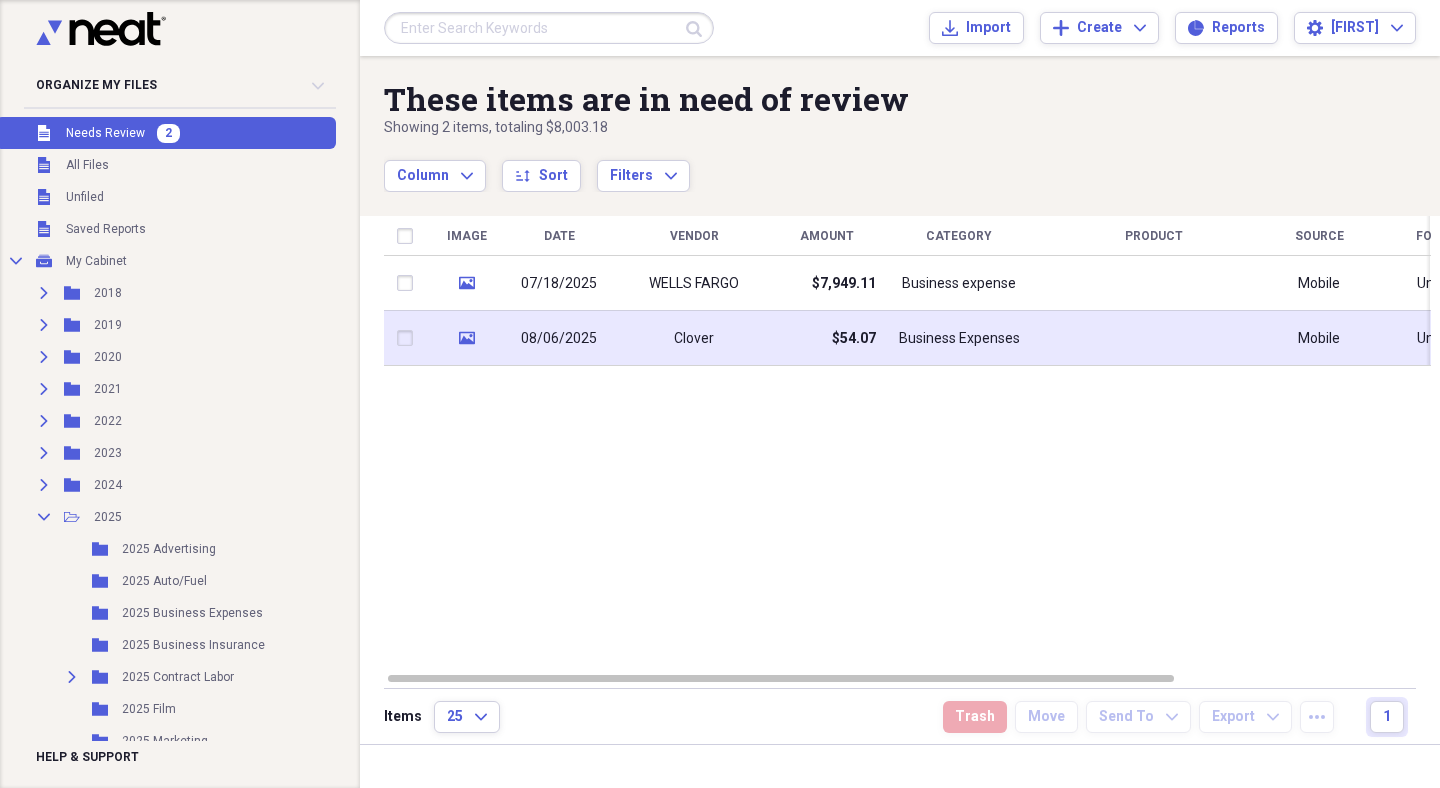 click on "media" 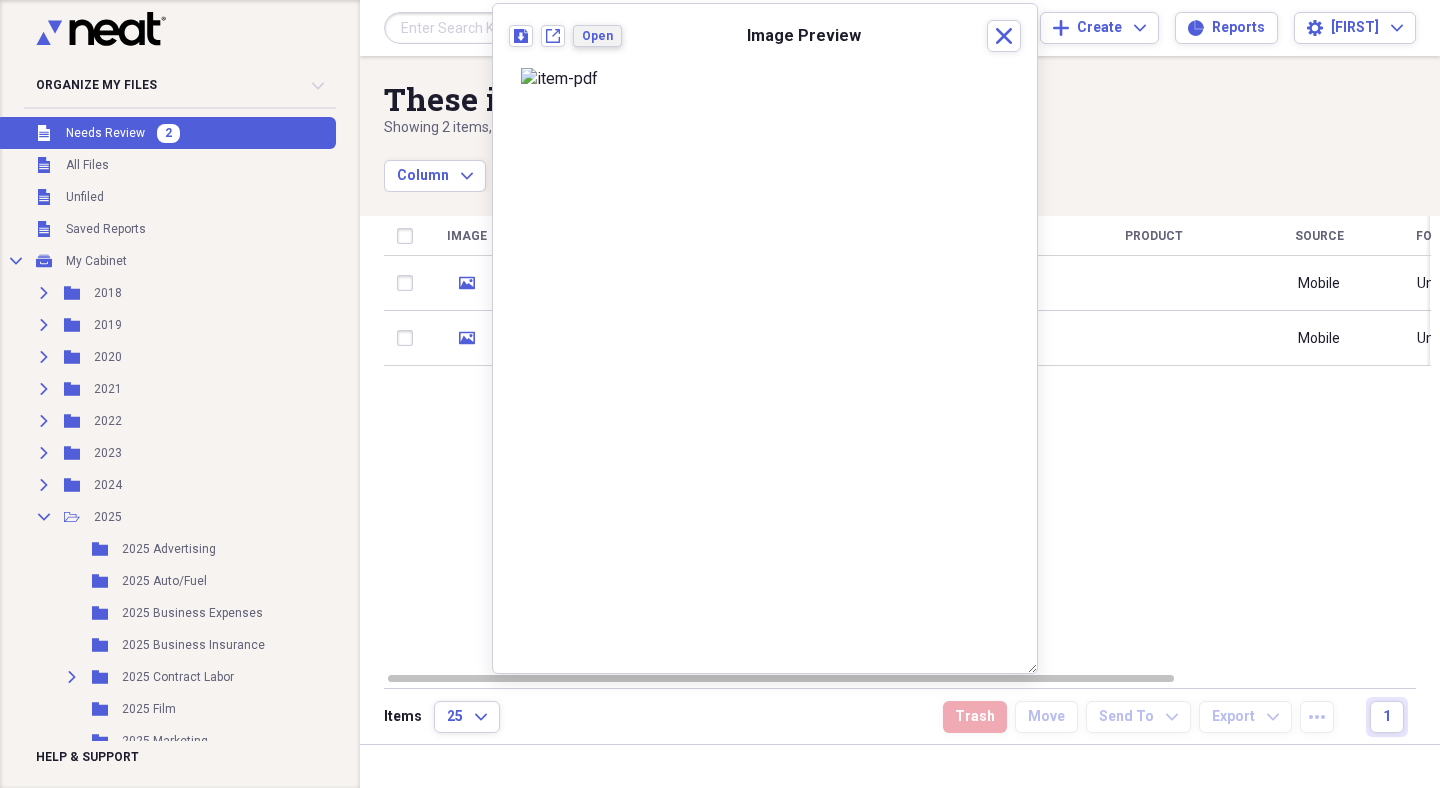 click on "Open" at bounding box center [597, 36] 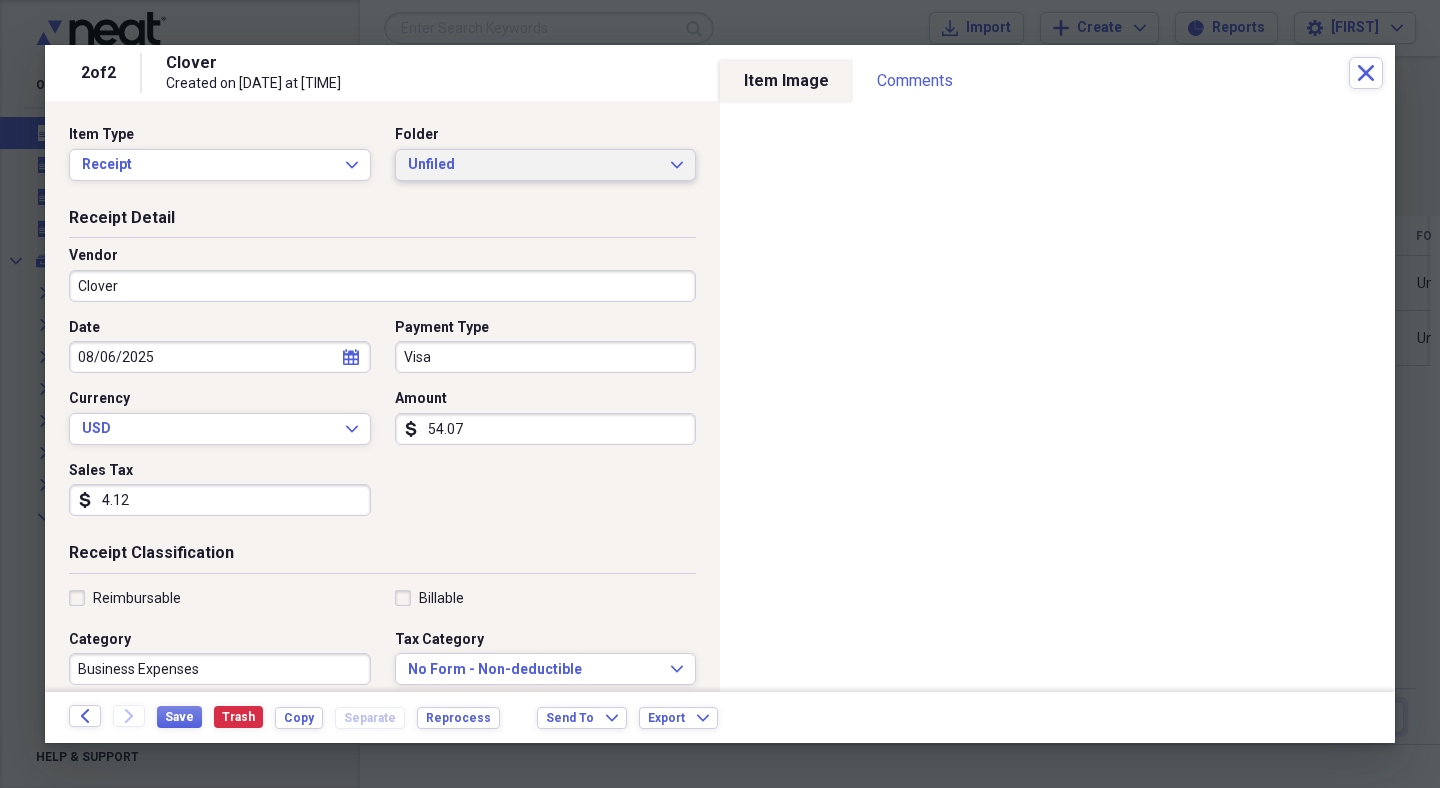 click on "Unfiled Expand" at bounding box center [546, 165] 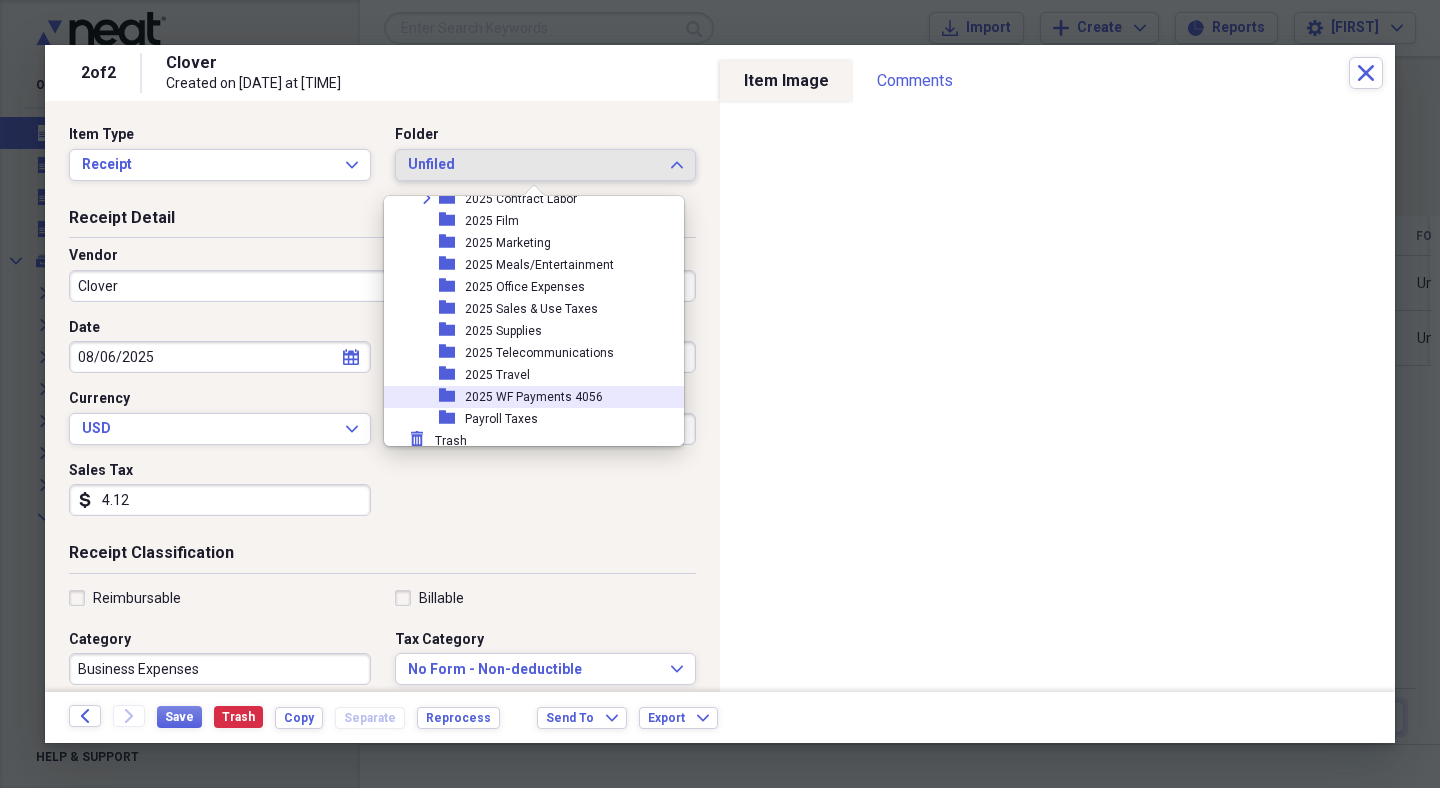 scroll, scrollTop: 337, scrollLeft: 0, axis: vertical 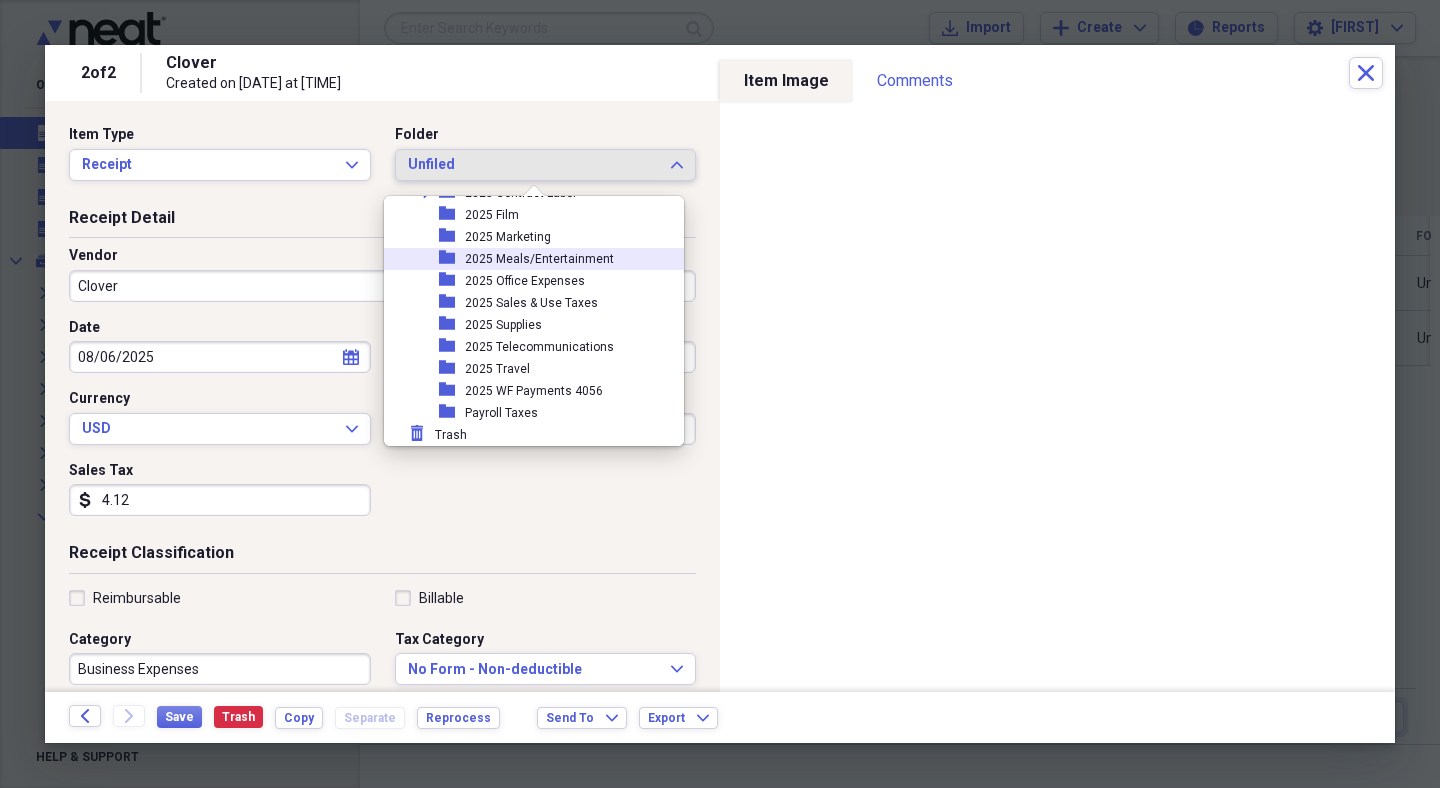 click on "2025 Meals/Entertainment" at bounding box center (539, 259) 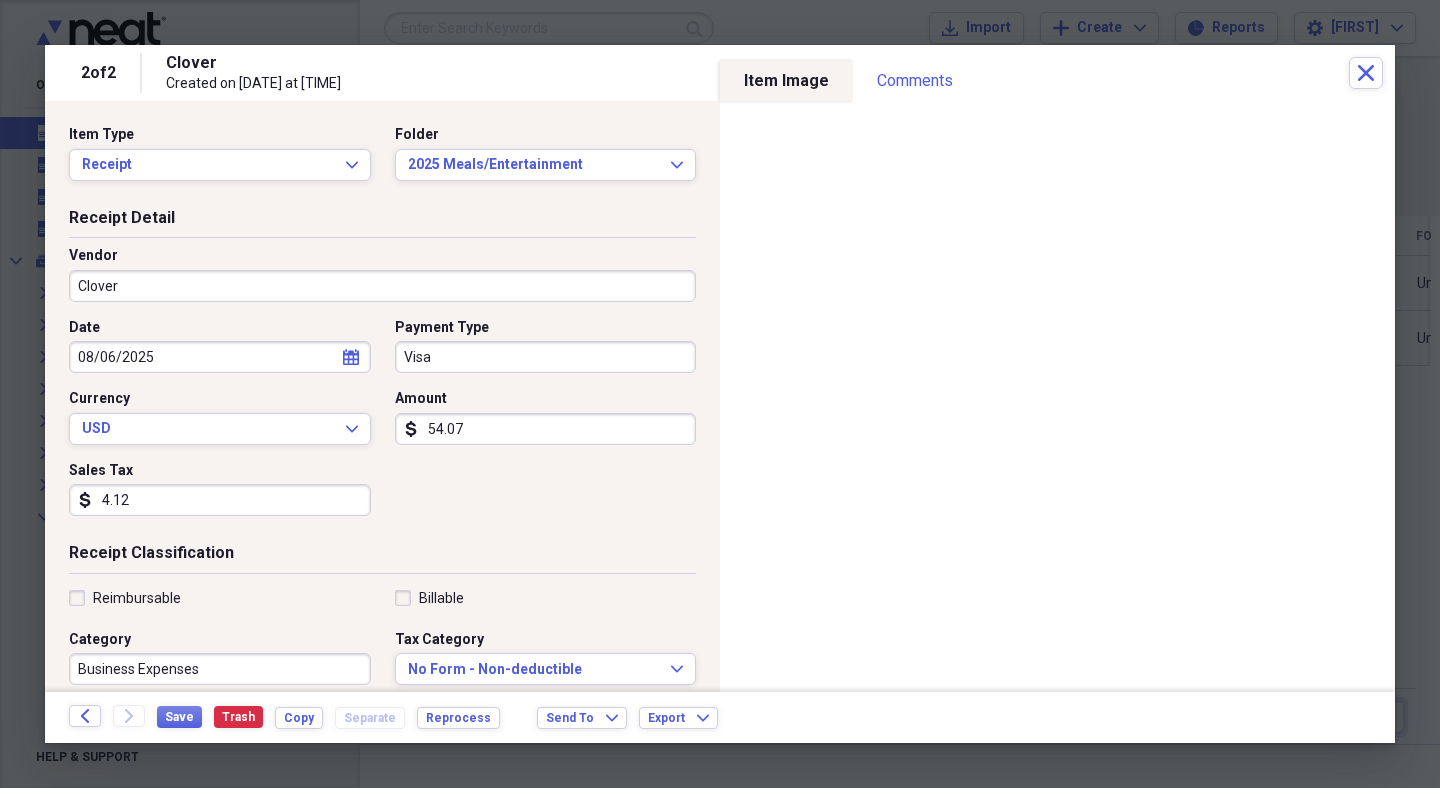 click on "Clover" at bounding box center (382, 286) 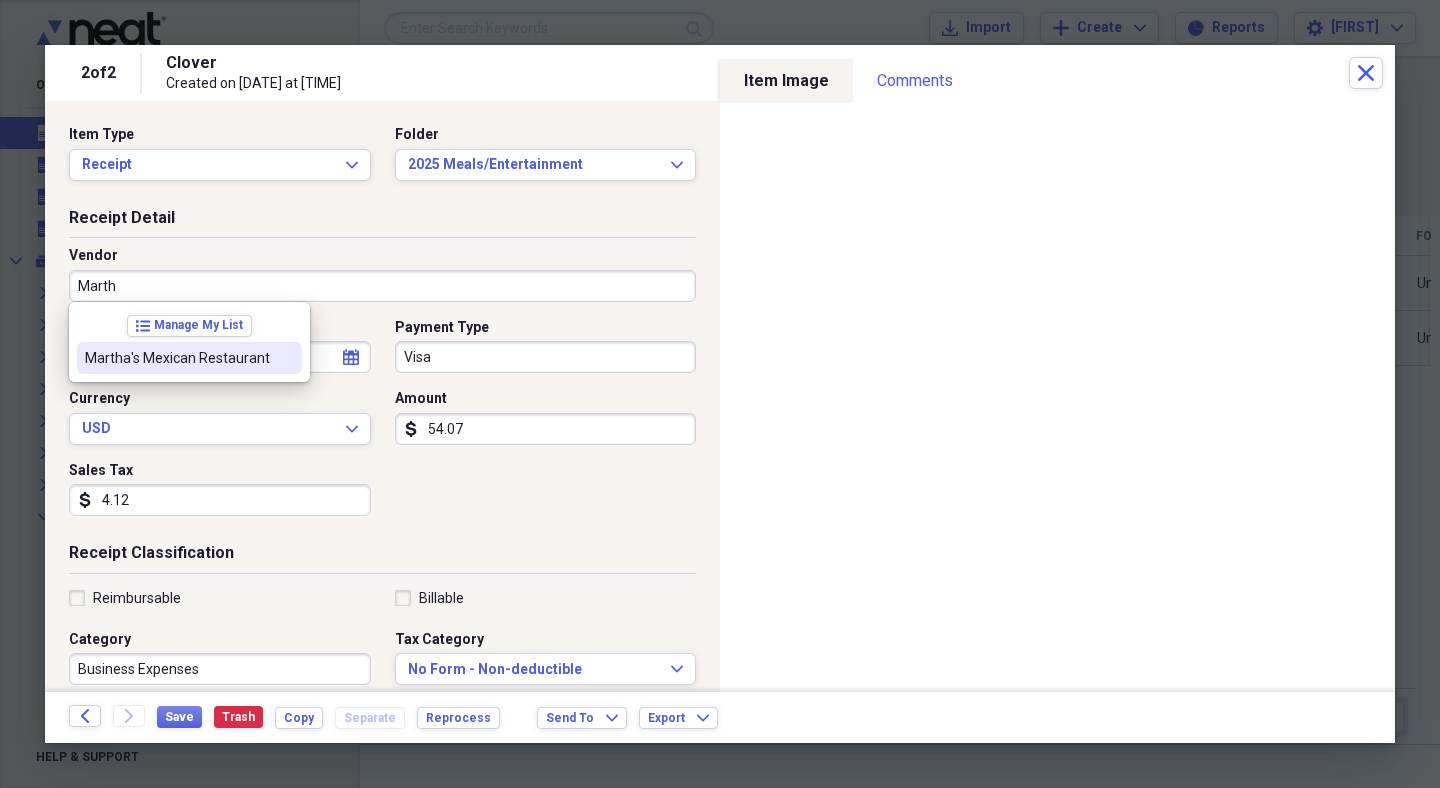 click on "Martha's Mexican Restaurant" at bounding box center (177, 358) 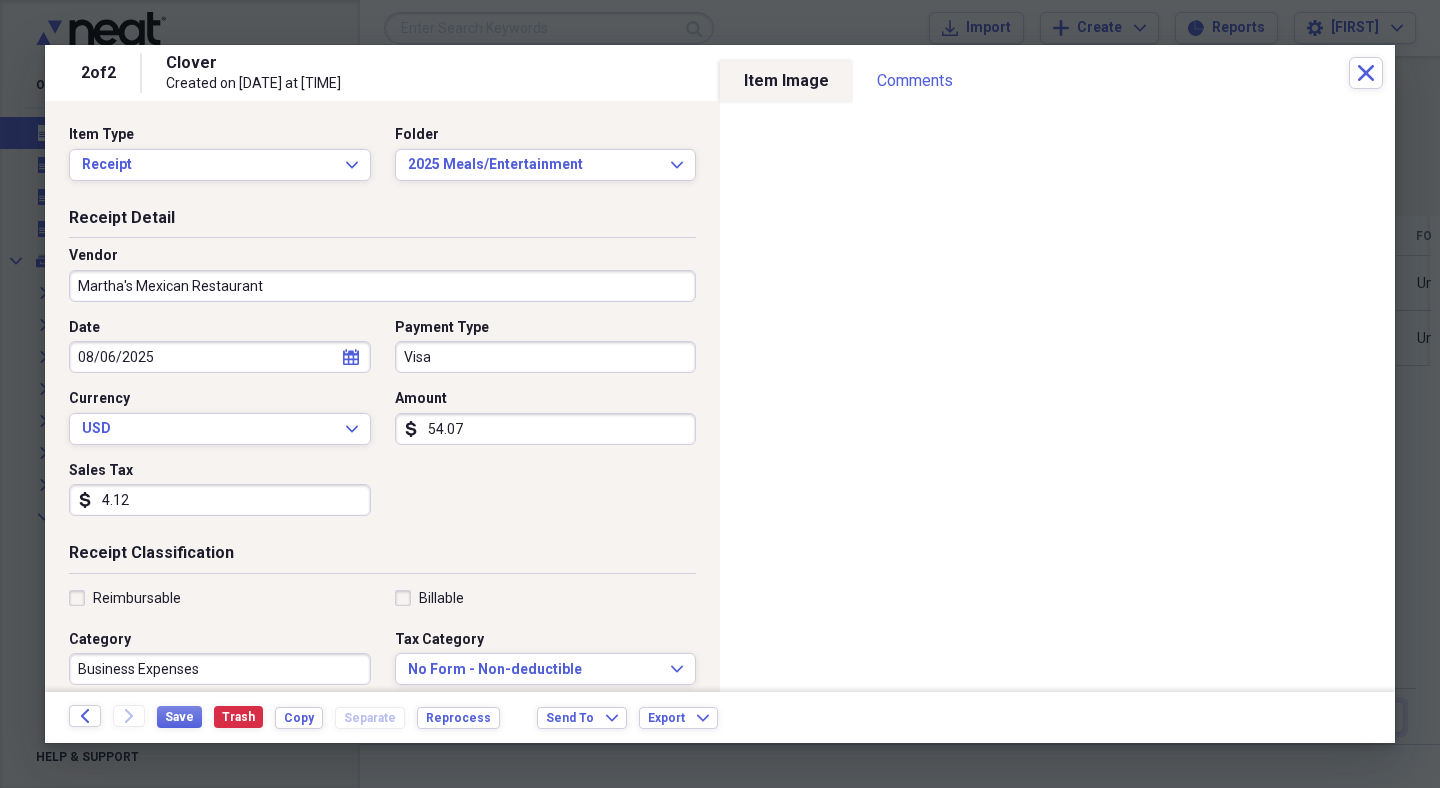 type on "Meals/Restaurants" 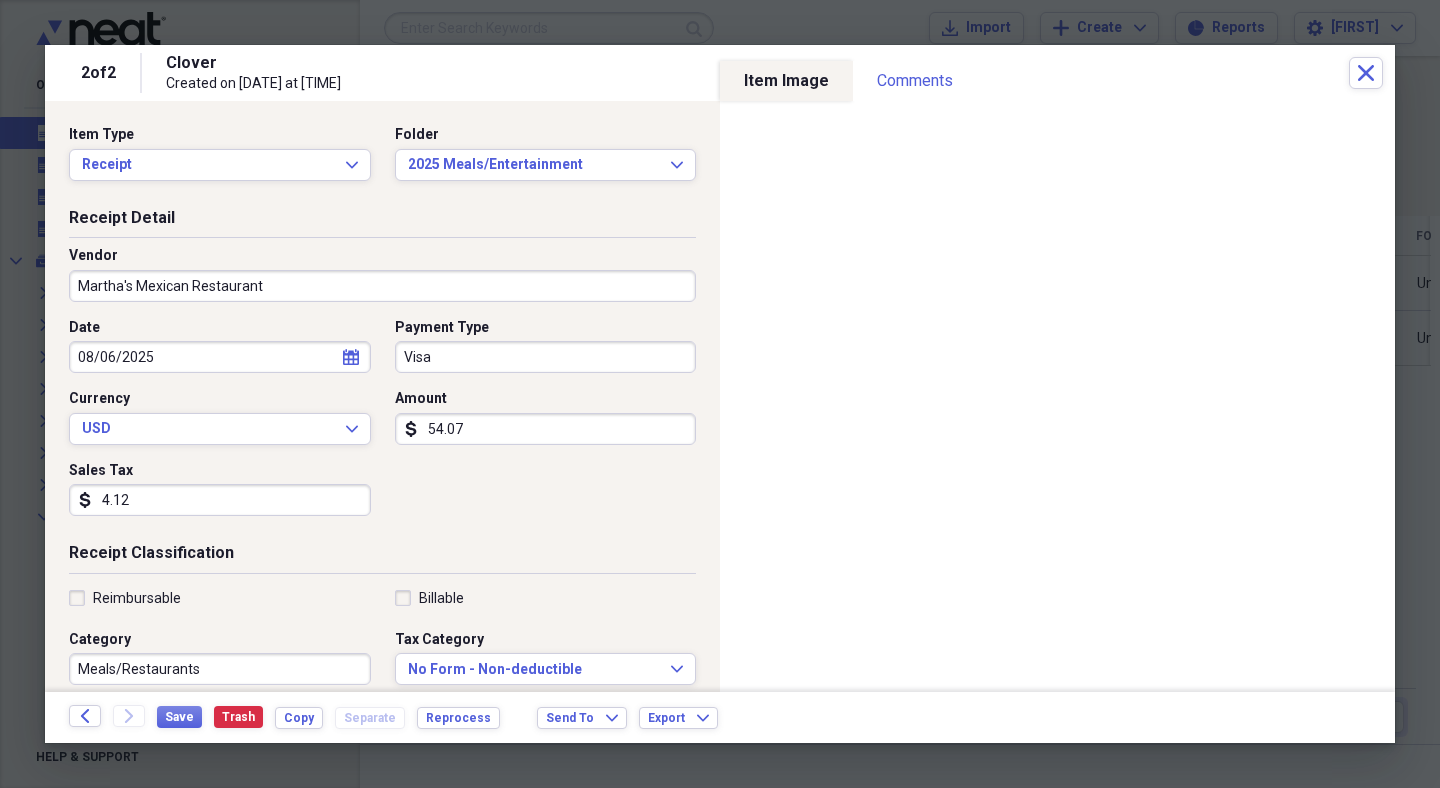 click on "54.07" at bounding box center (546, 429) 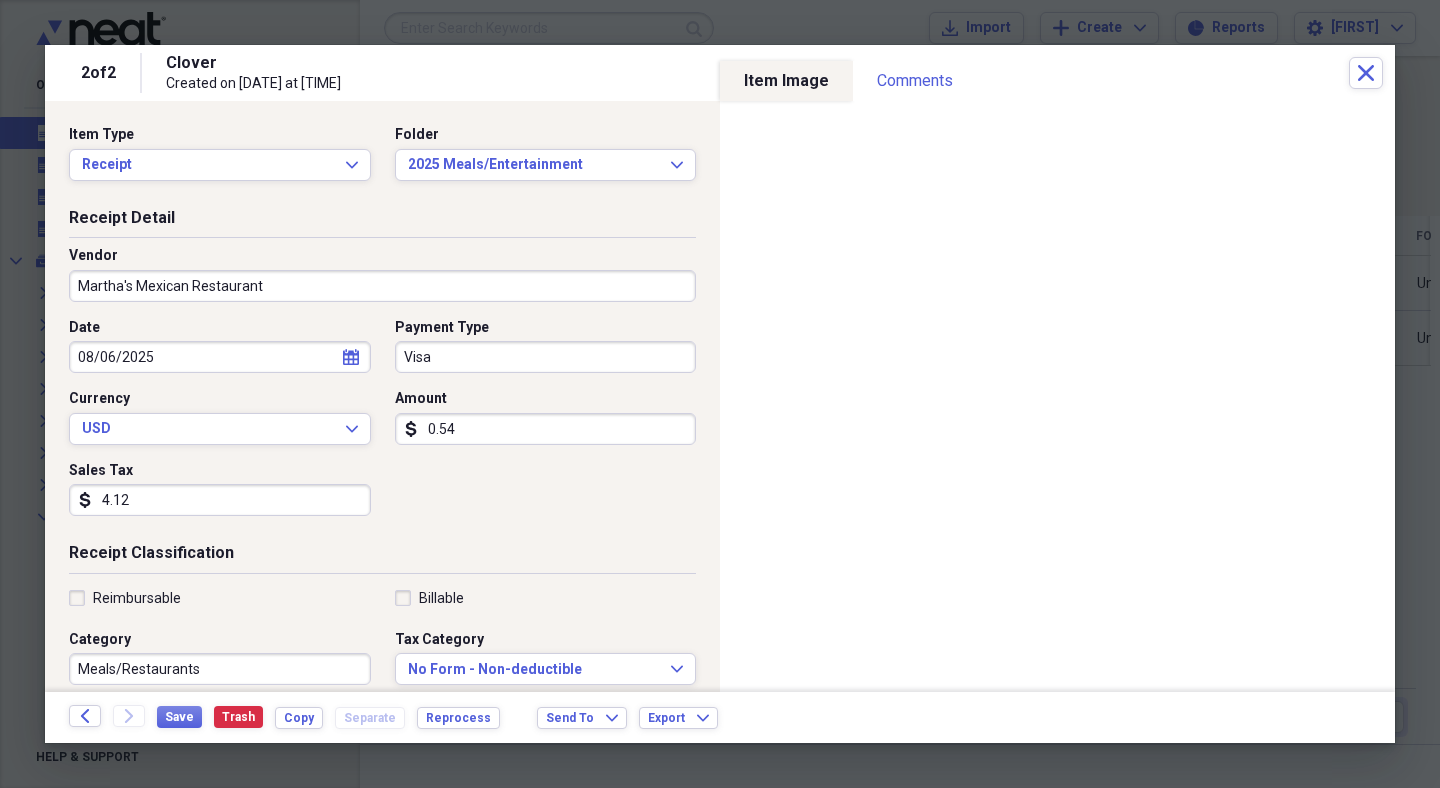 type on "0.05" 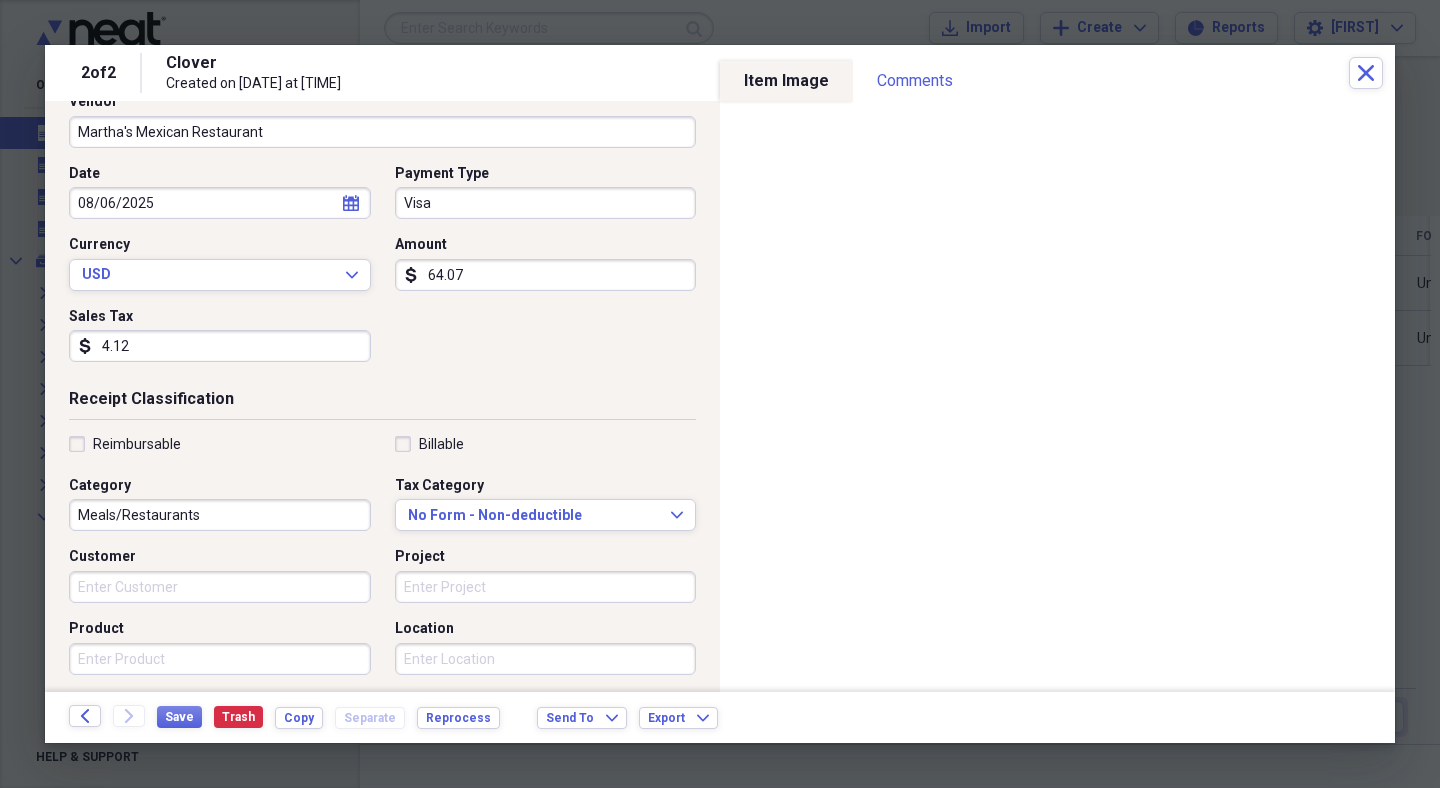 scroll, scrollTop: 429, scrollLeft: 0, axis: vertical 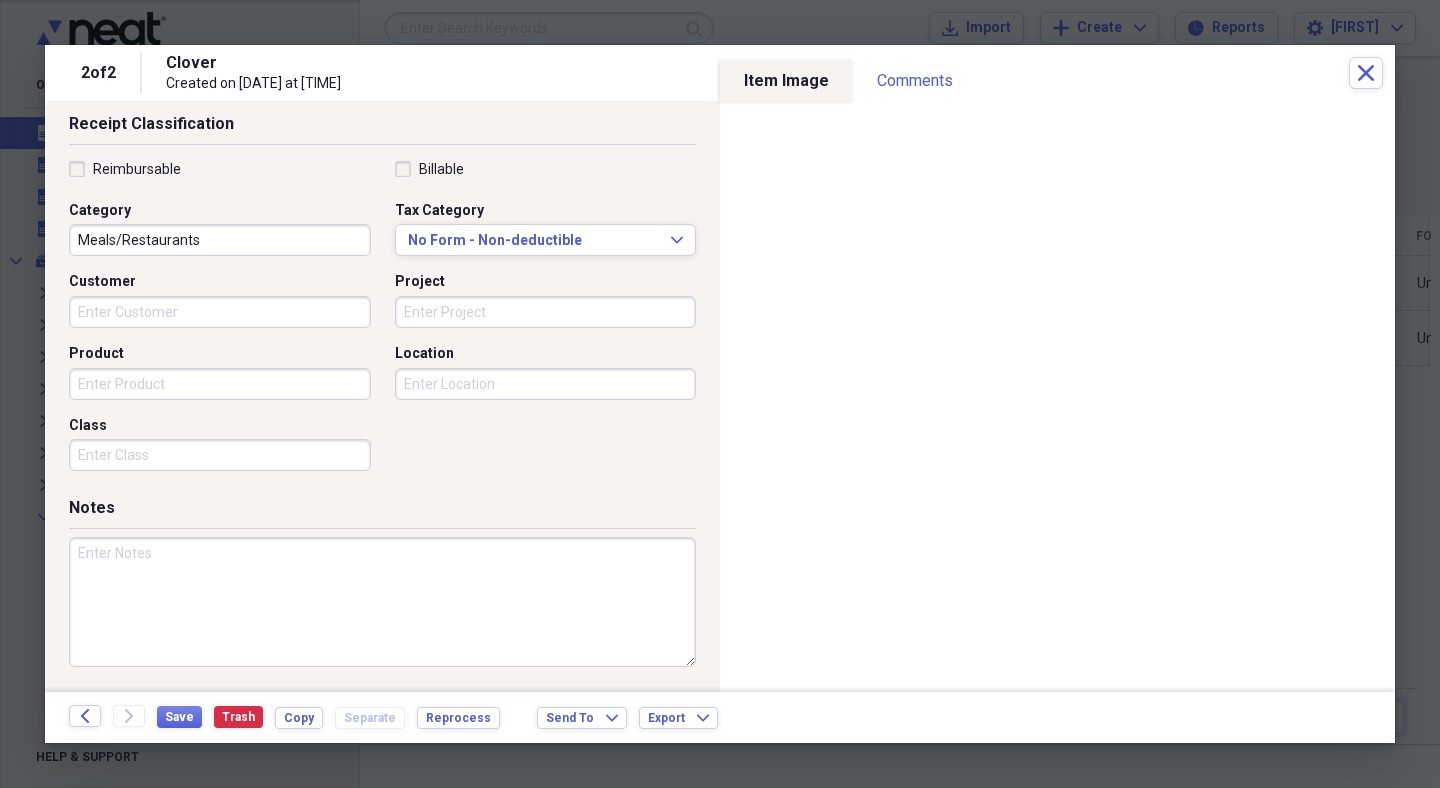 type on "64.07" 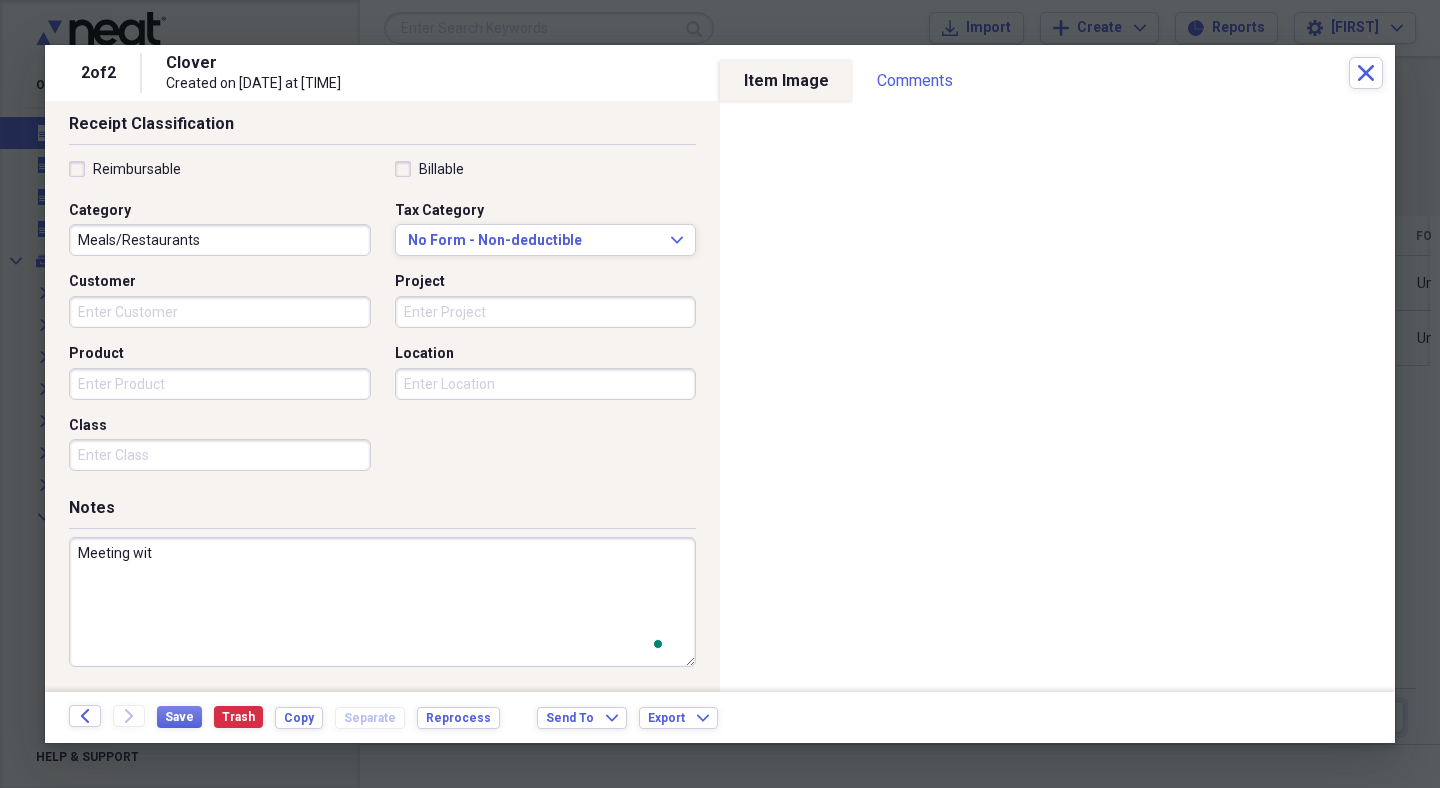 scroll, scrollTop: 429, scrollLeft: 0, axis: vertical 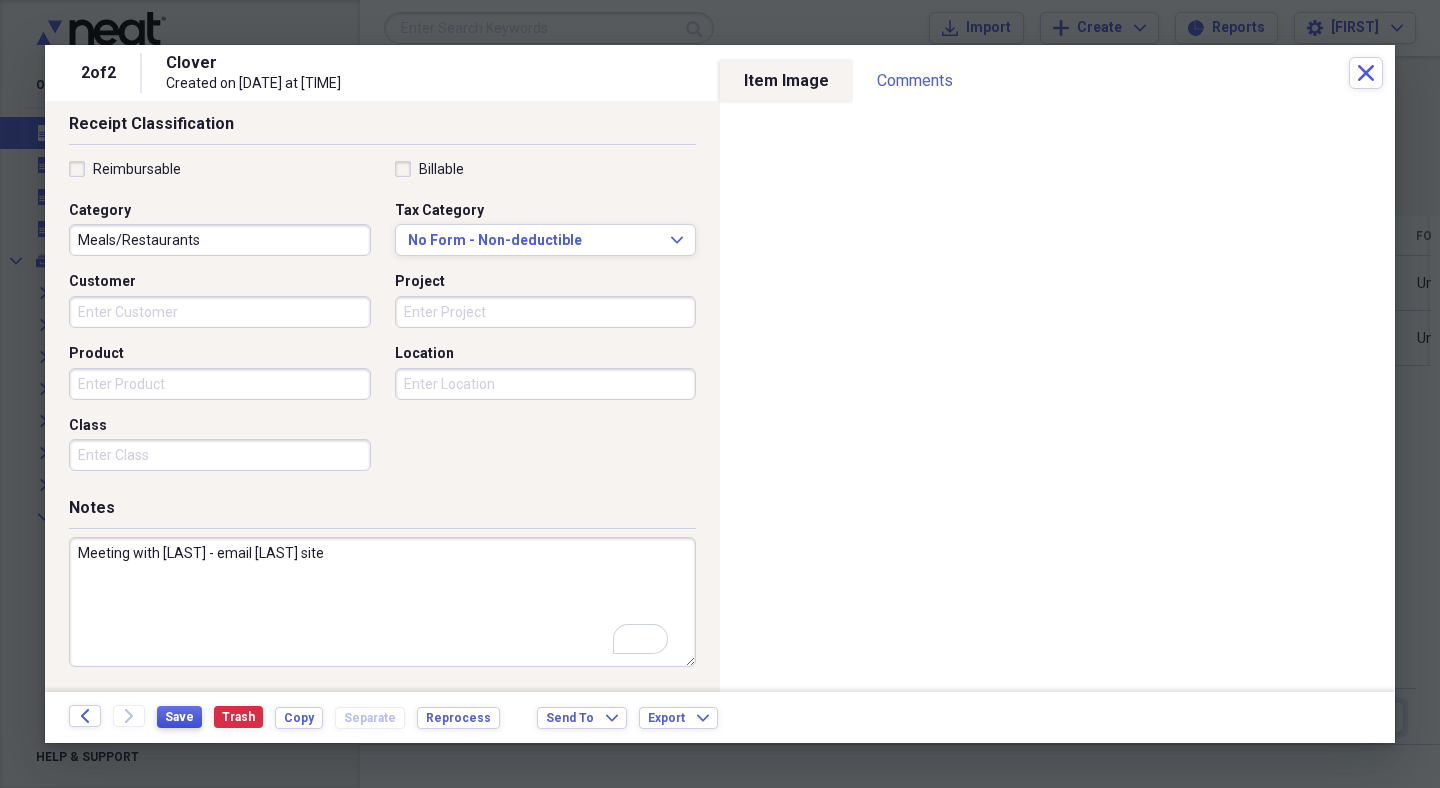 type on "Meeting with [LAST] - email [LAST] site" 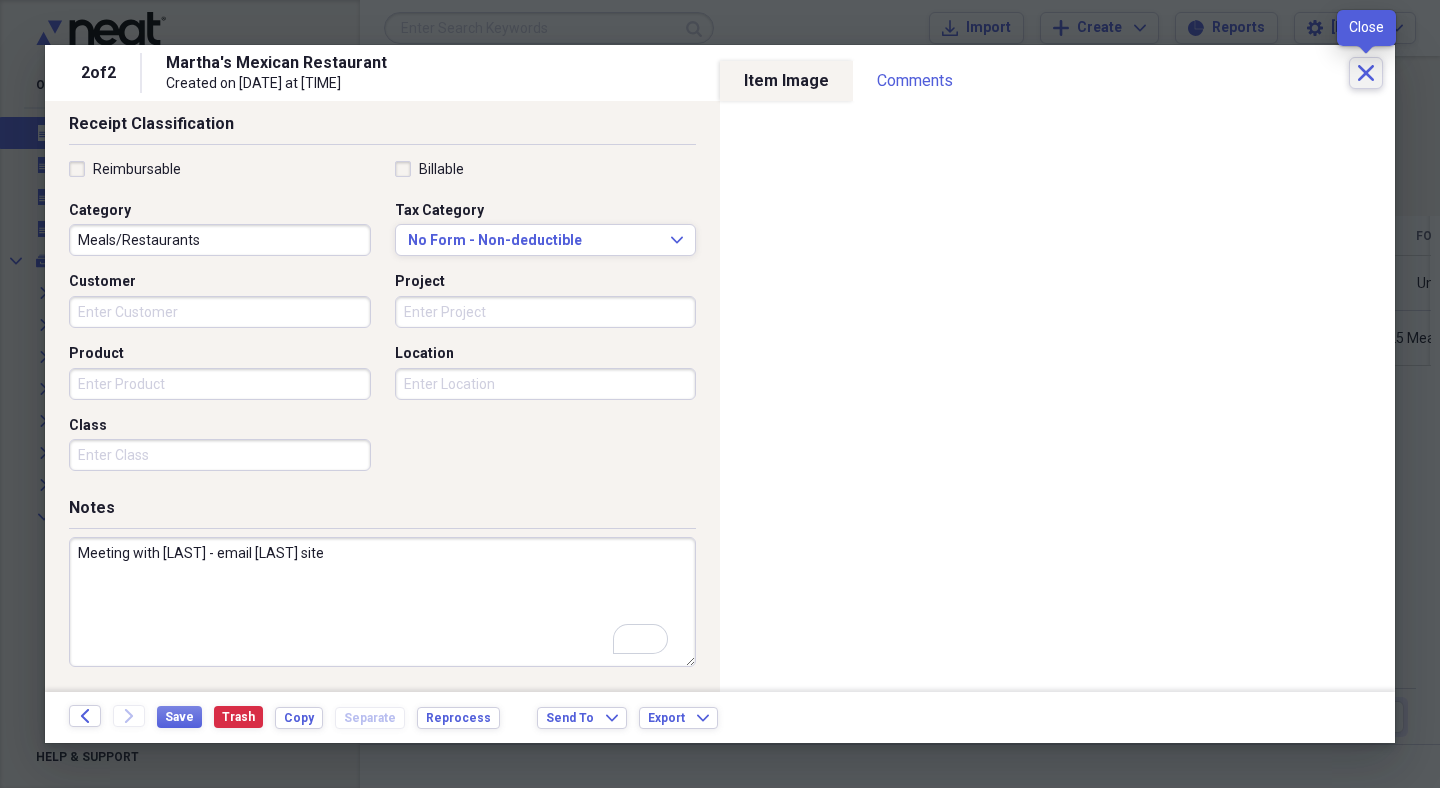 click on "Close" 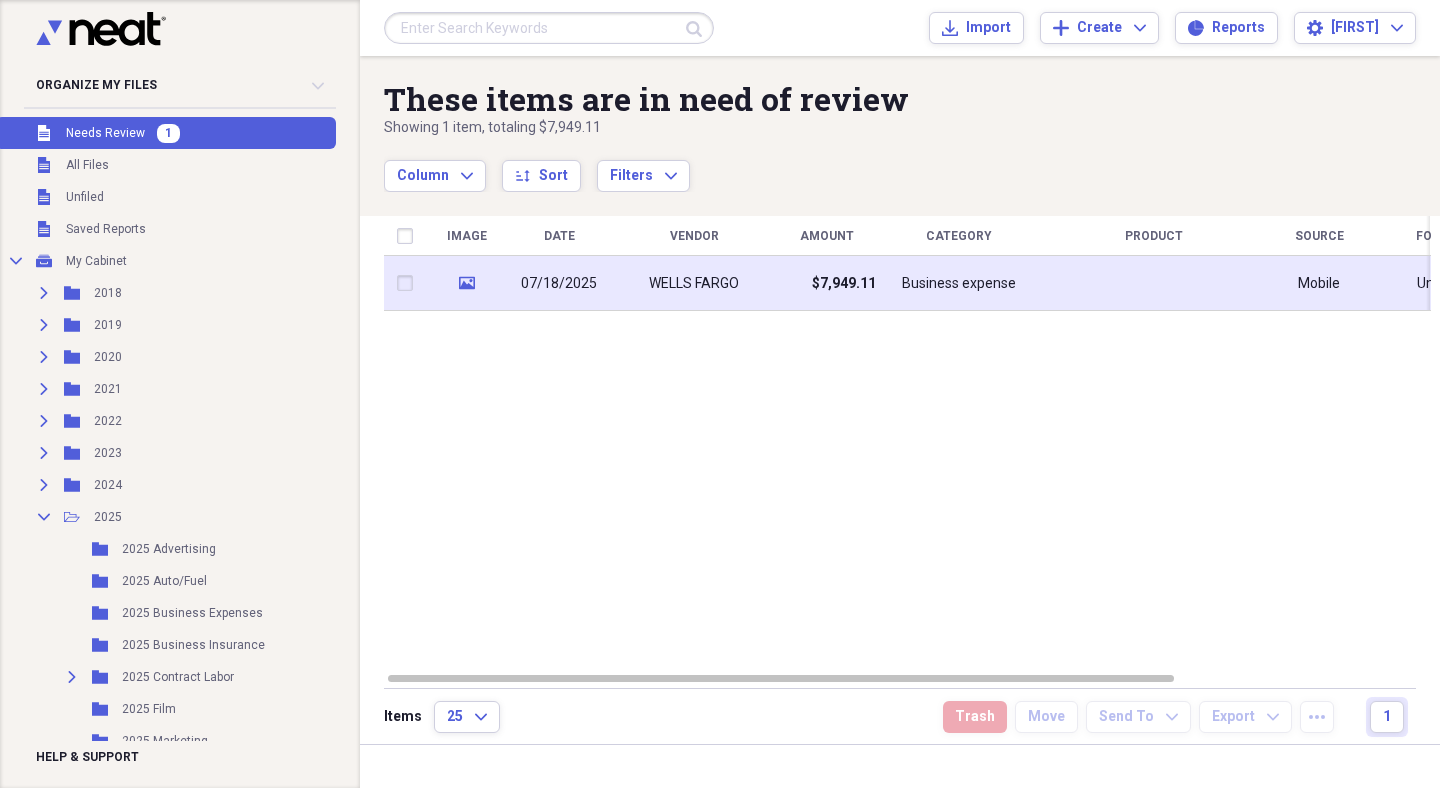 click on "media" 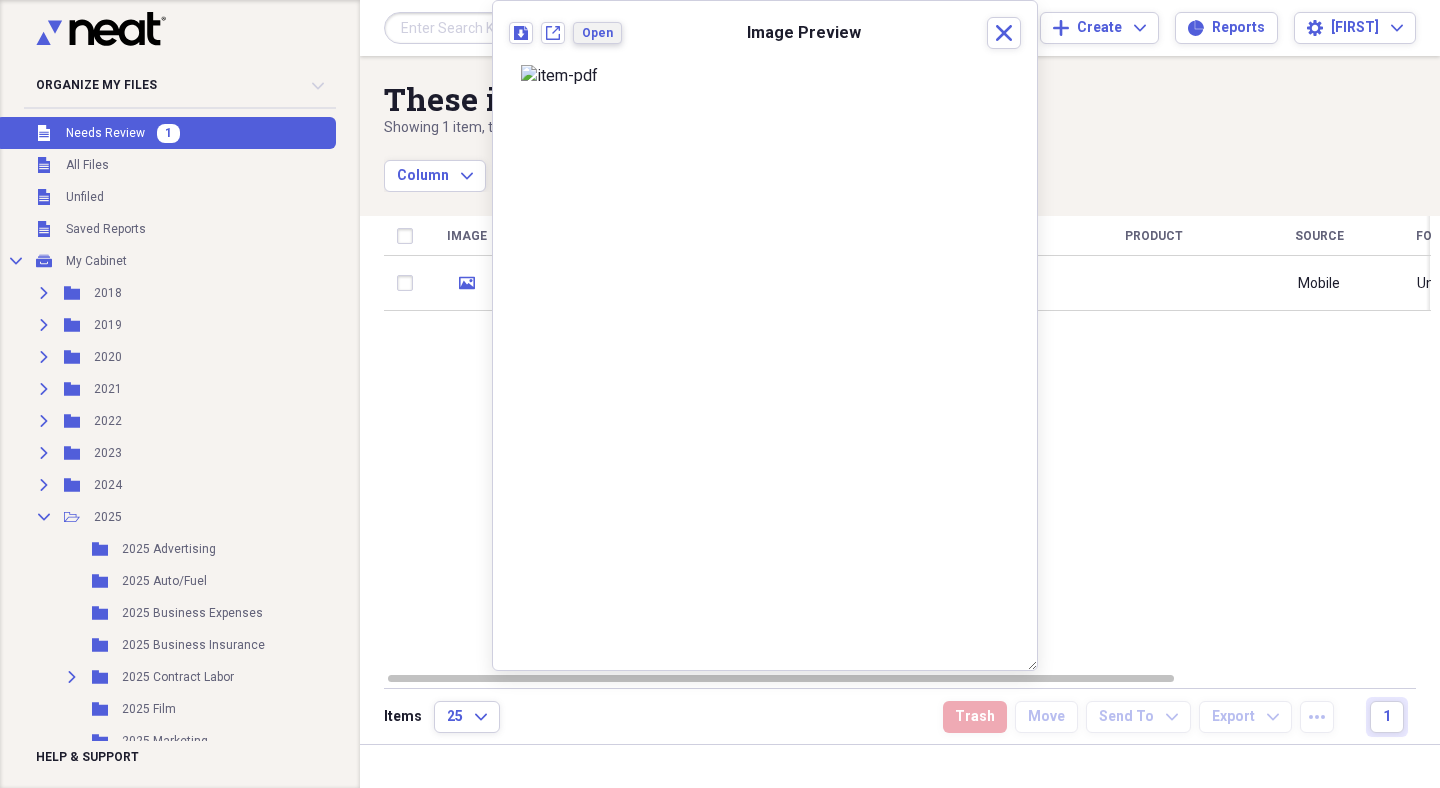 click on "Open" at bounding box center (597, 33) 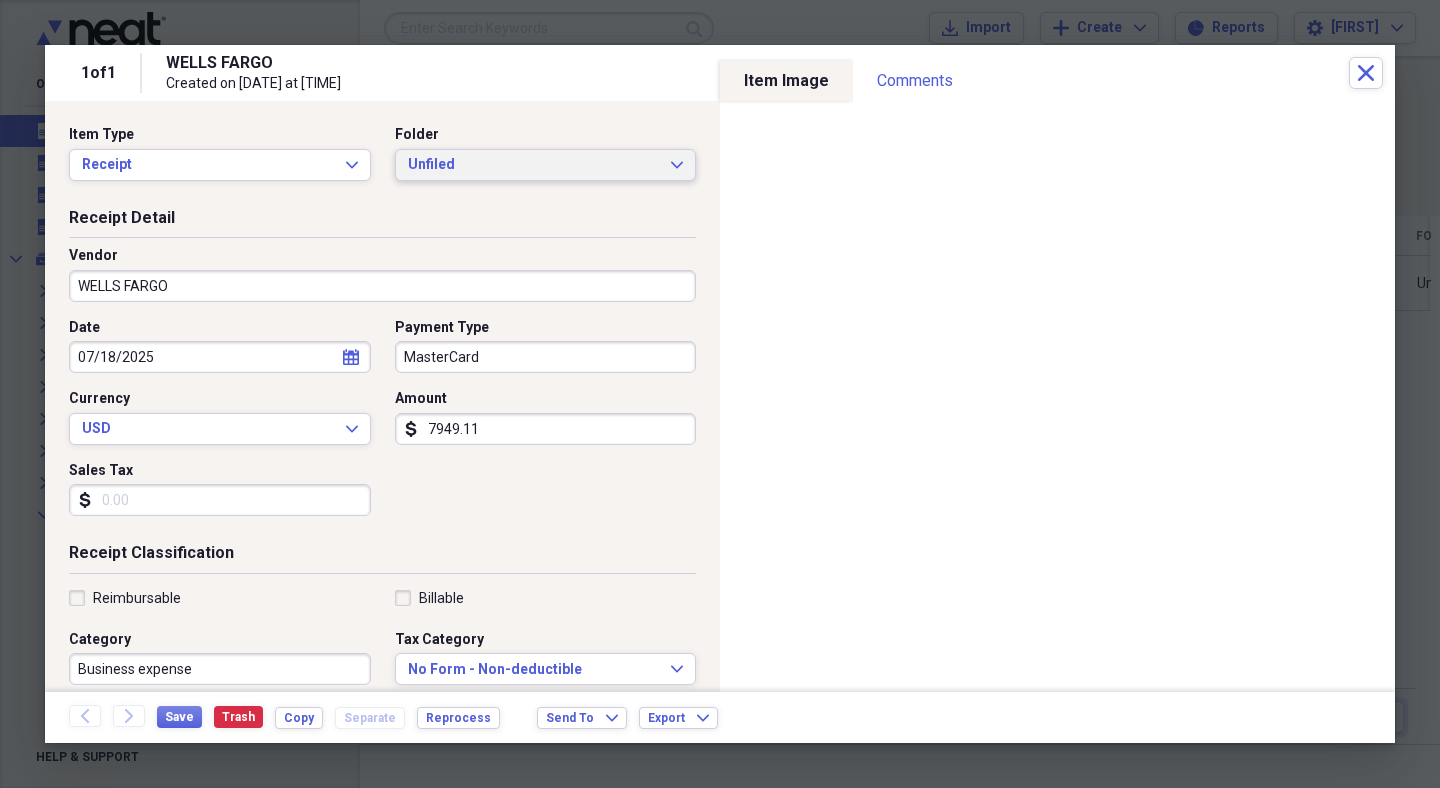 click on "Expand" 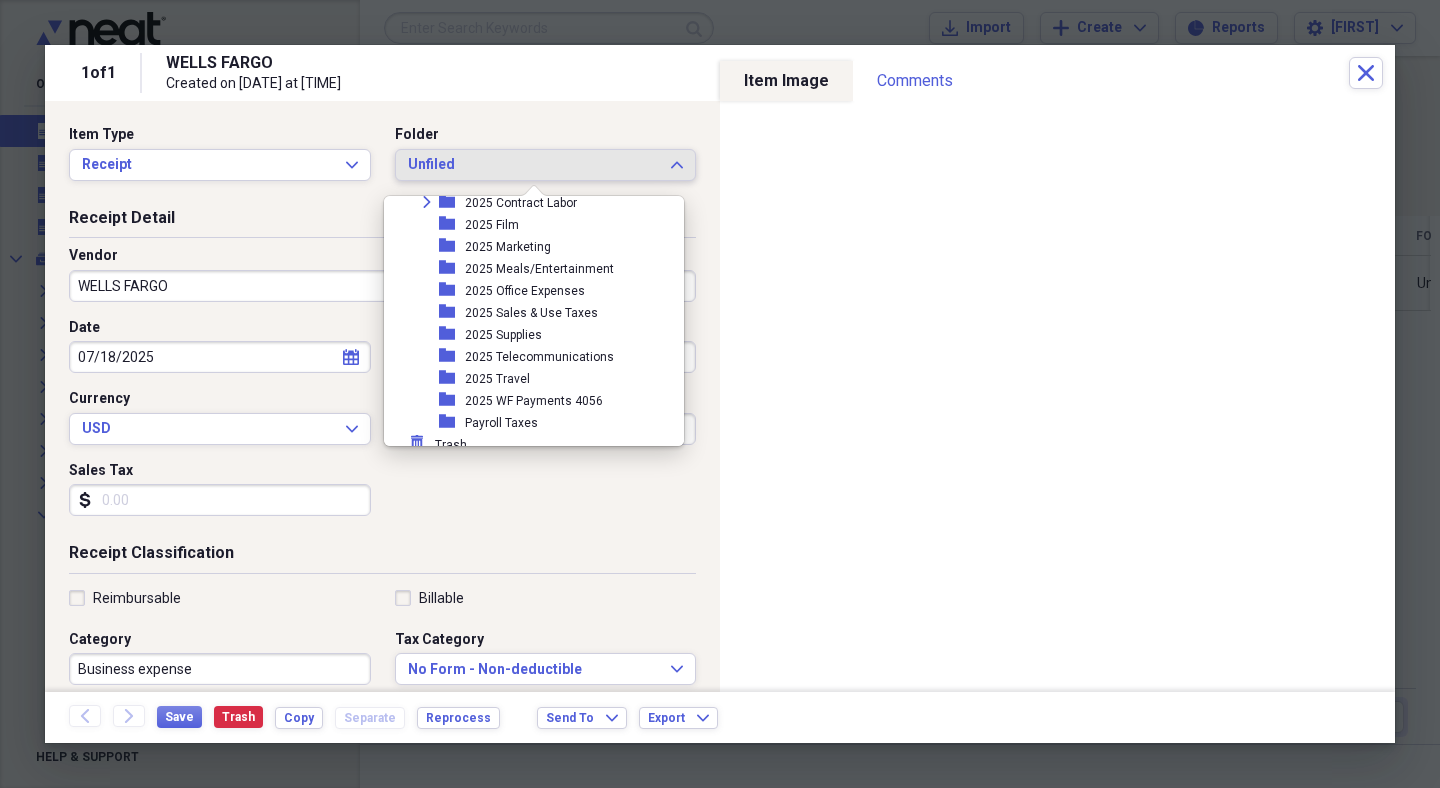 scroll, scrollTop: 337, scrollLeft: 0, axis: vertical 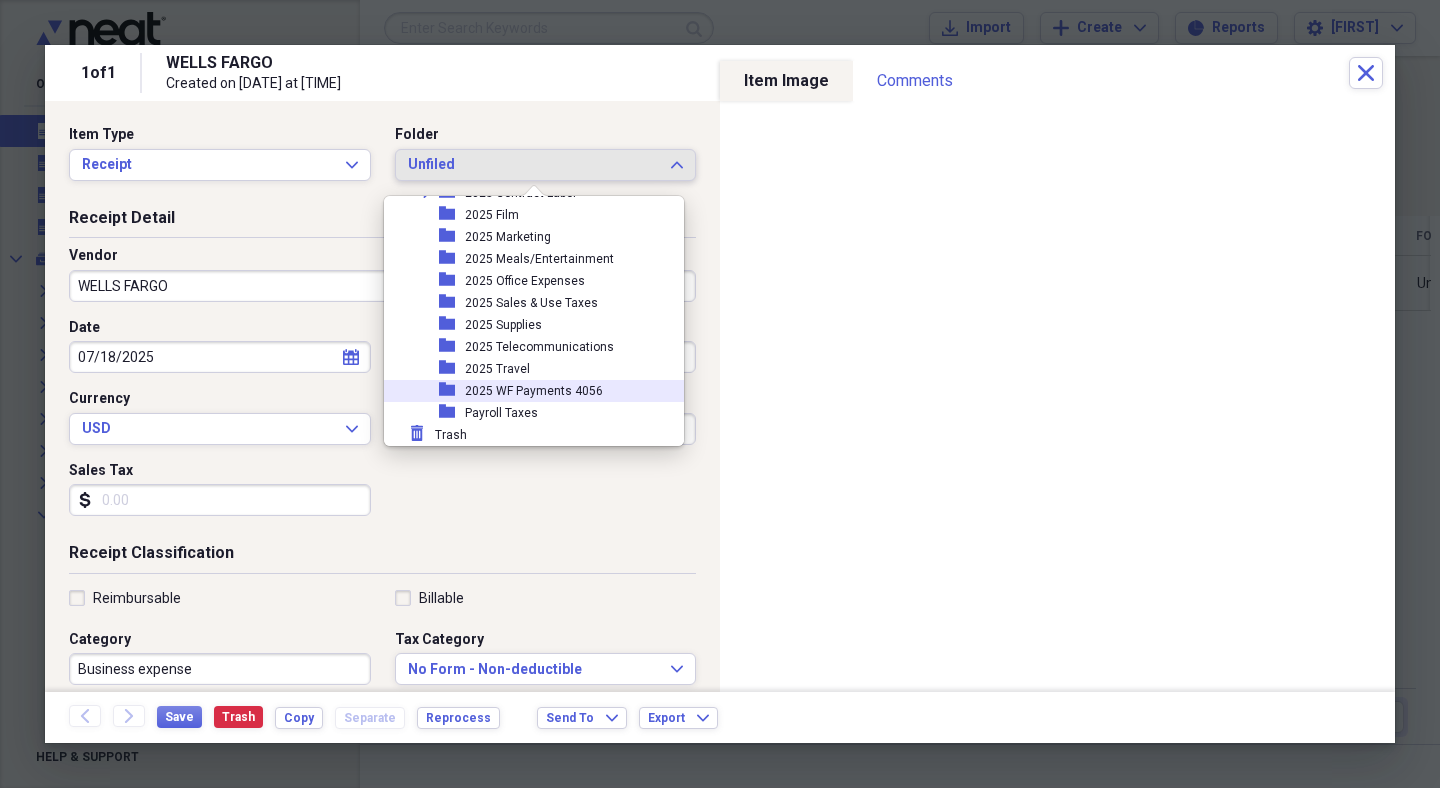 click on "2025 WF Payments 4056" at bounding box center [534, 391] 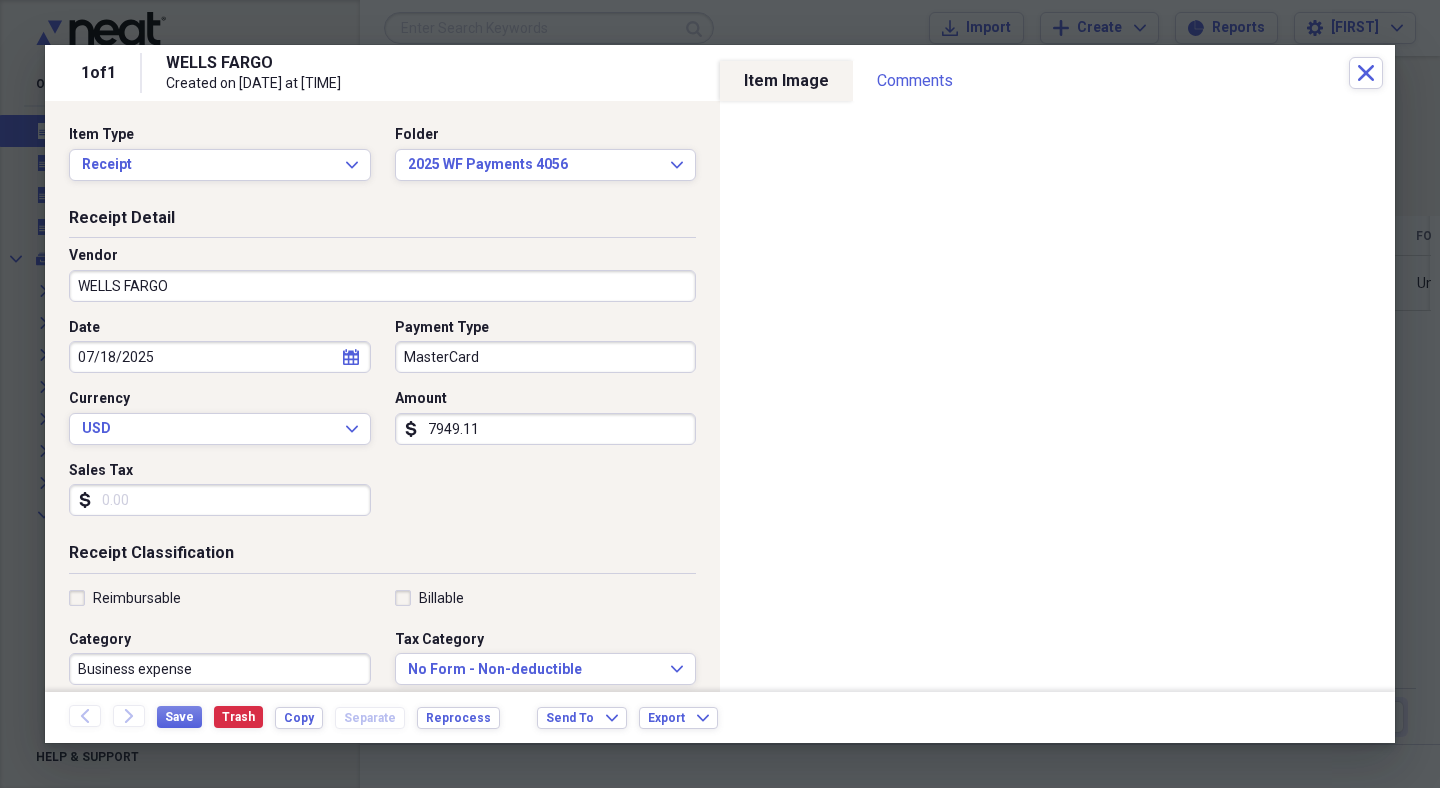 click on "WELLS FARGO" at bounding box center (382, 286) 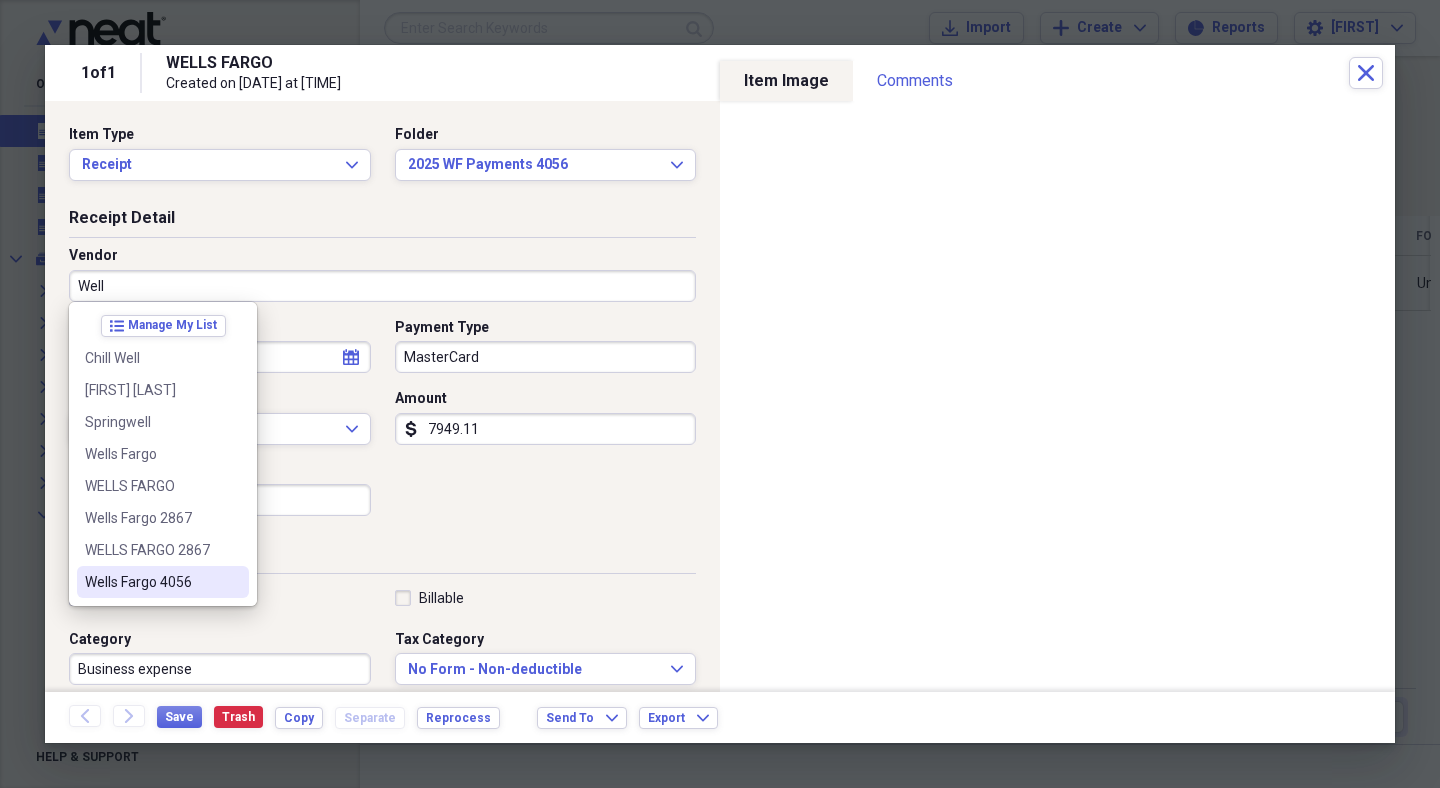 click on "Wells Fargo 4056" at bounding box center [151, 582] 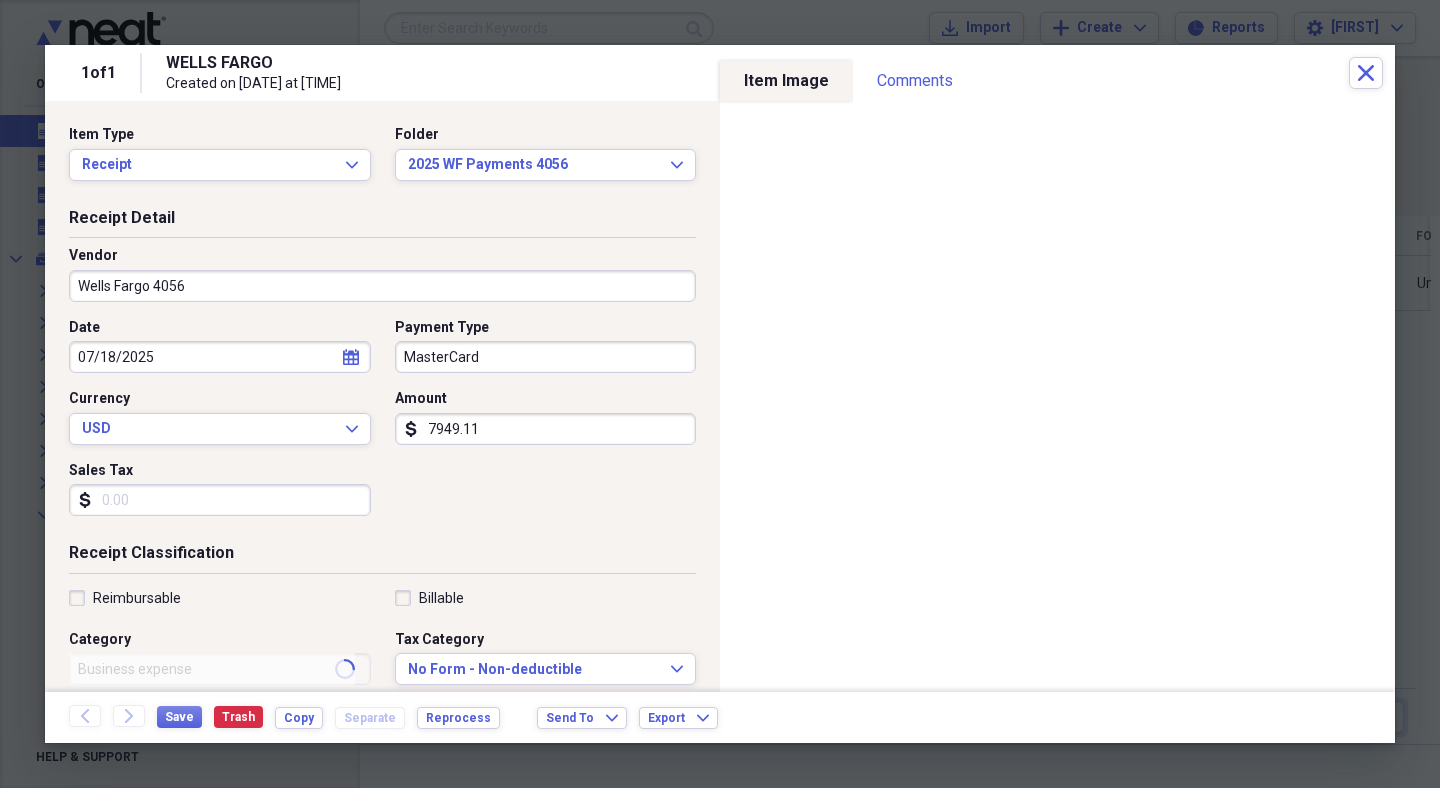 type on "Business Exp. 4056" 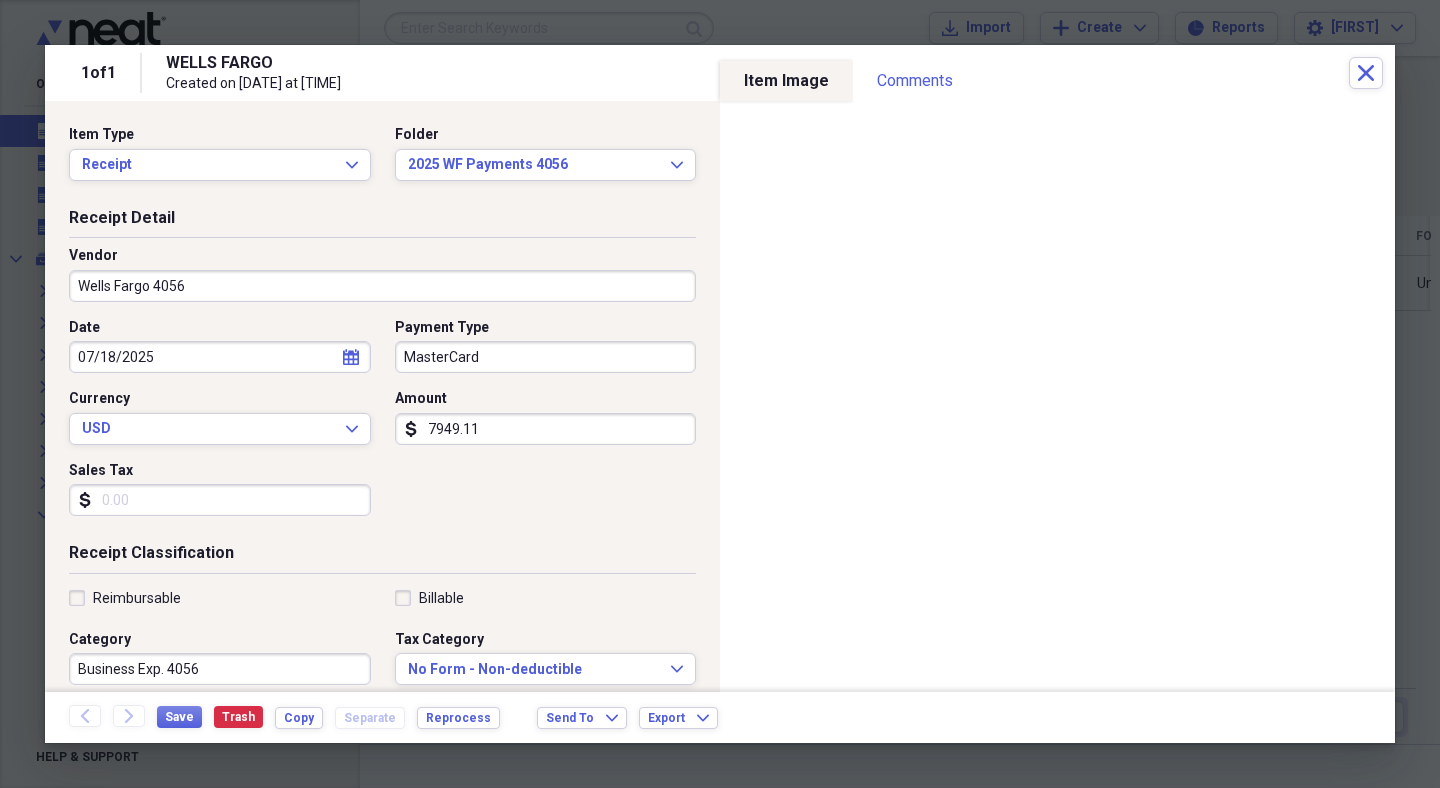 click on "7949.11" at bounding box center [546, 429] 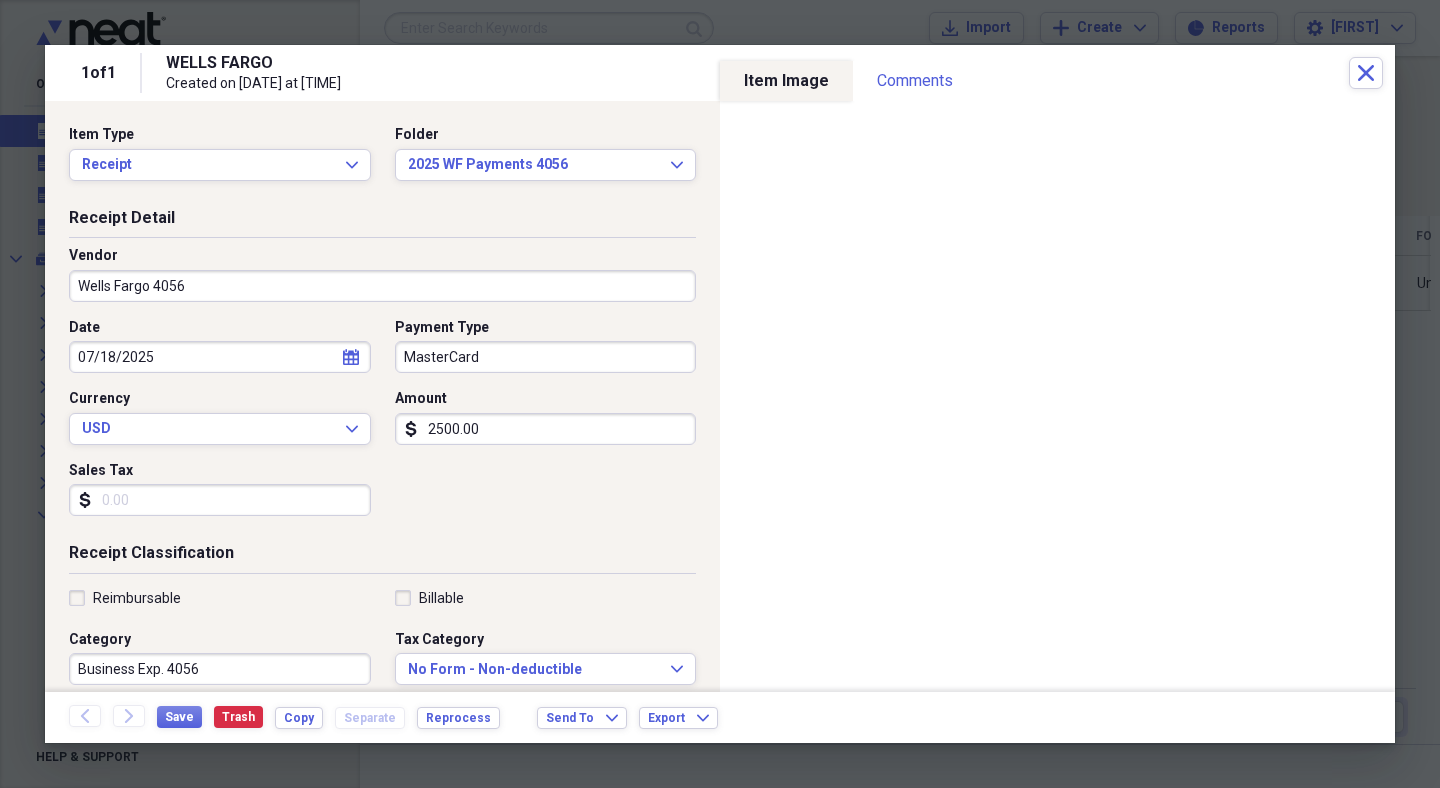 type on "2500.00" 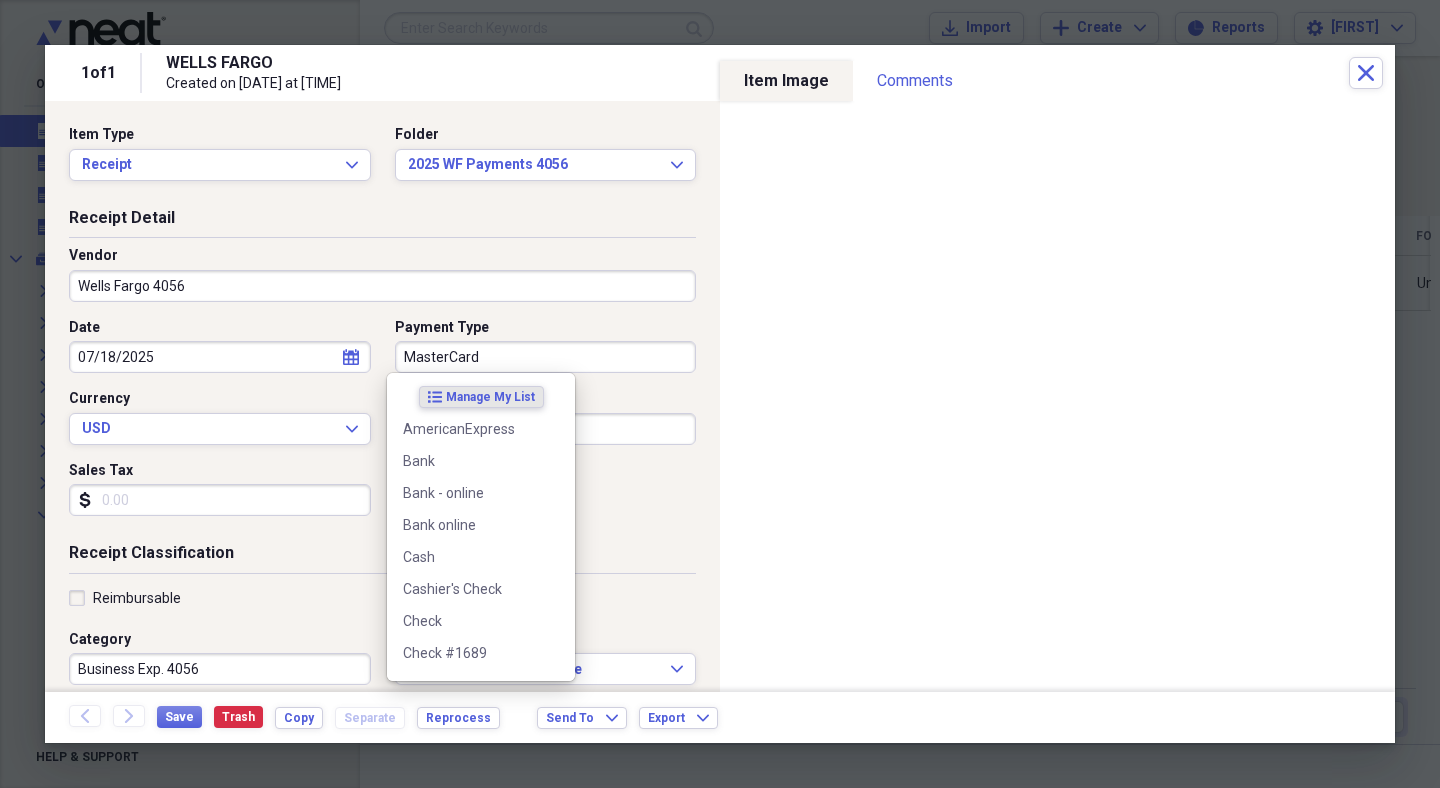 click on "MasterCard" at bounding box center (546, 357) 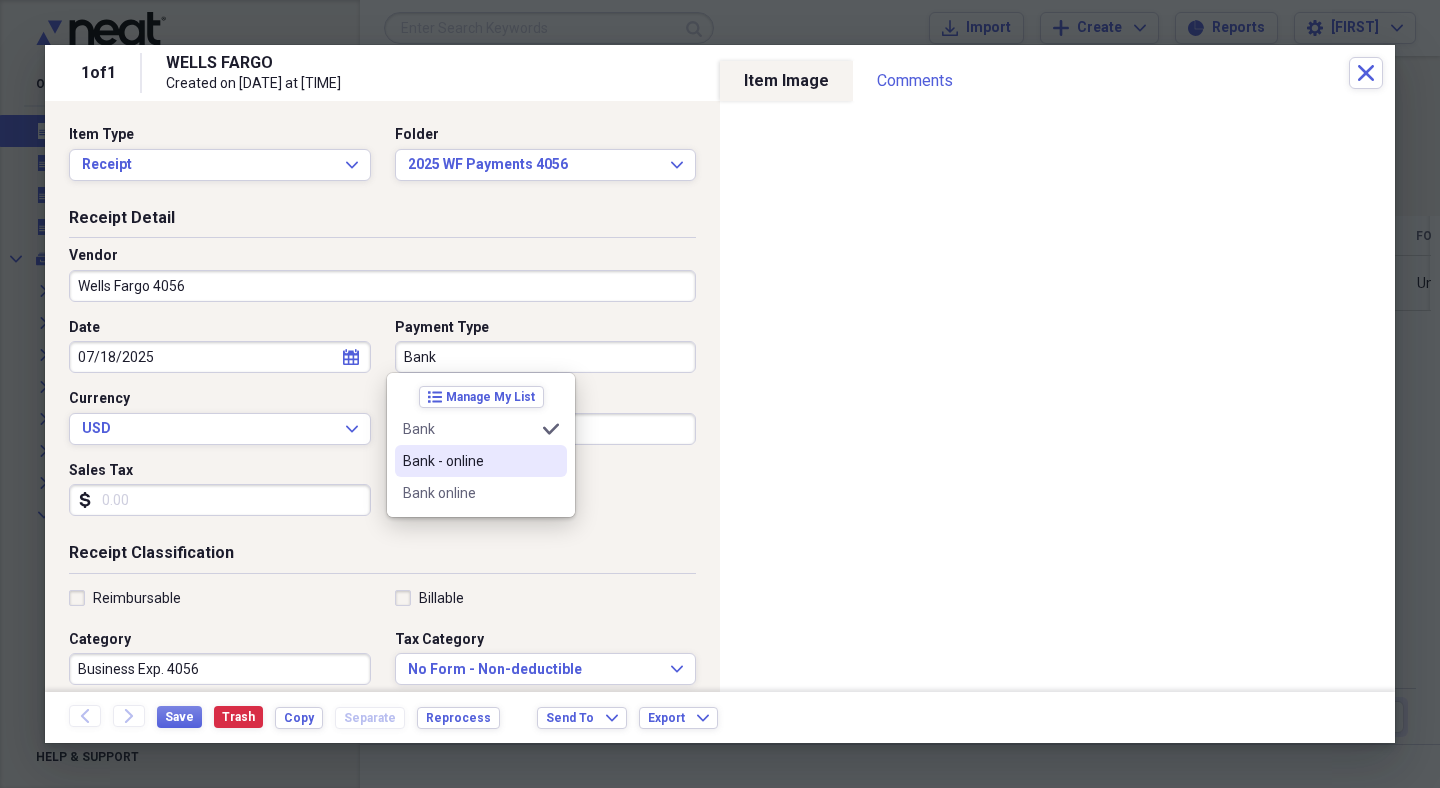 click on "Bank - online" at bounding box center (469, 461) 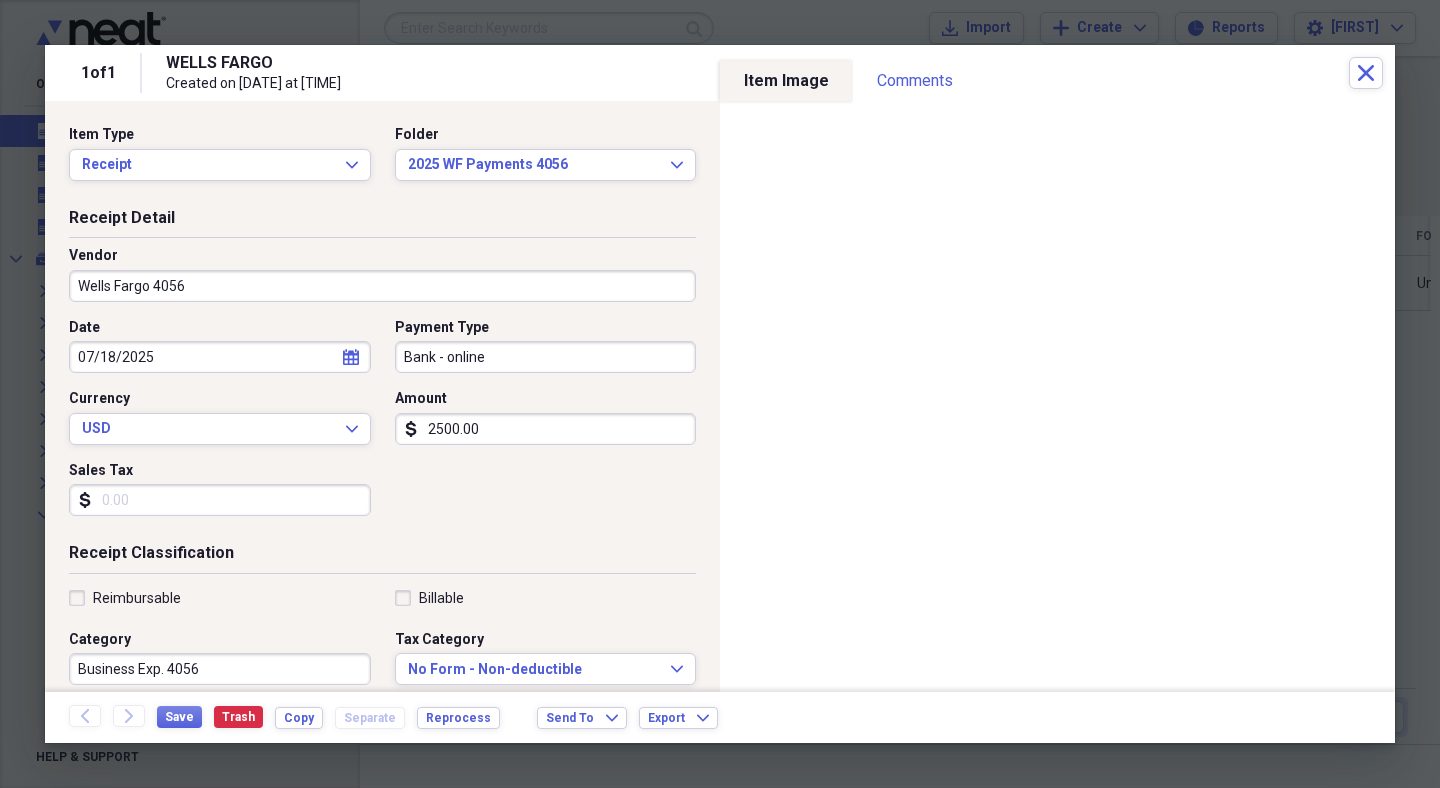 click on "calendar" 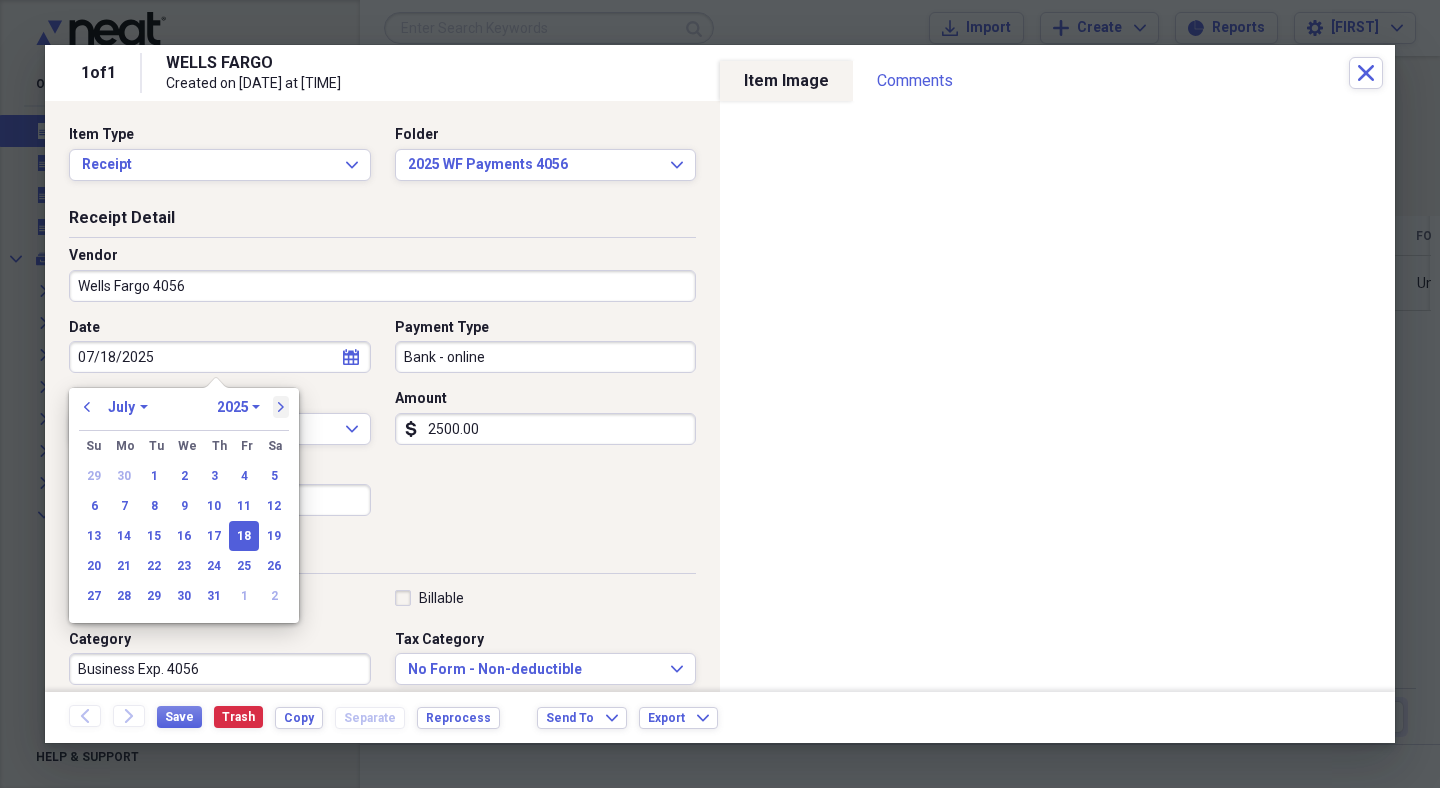click on "next" at bounding box center [281, 407] 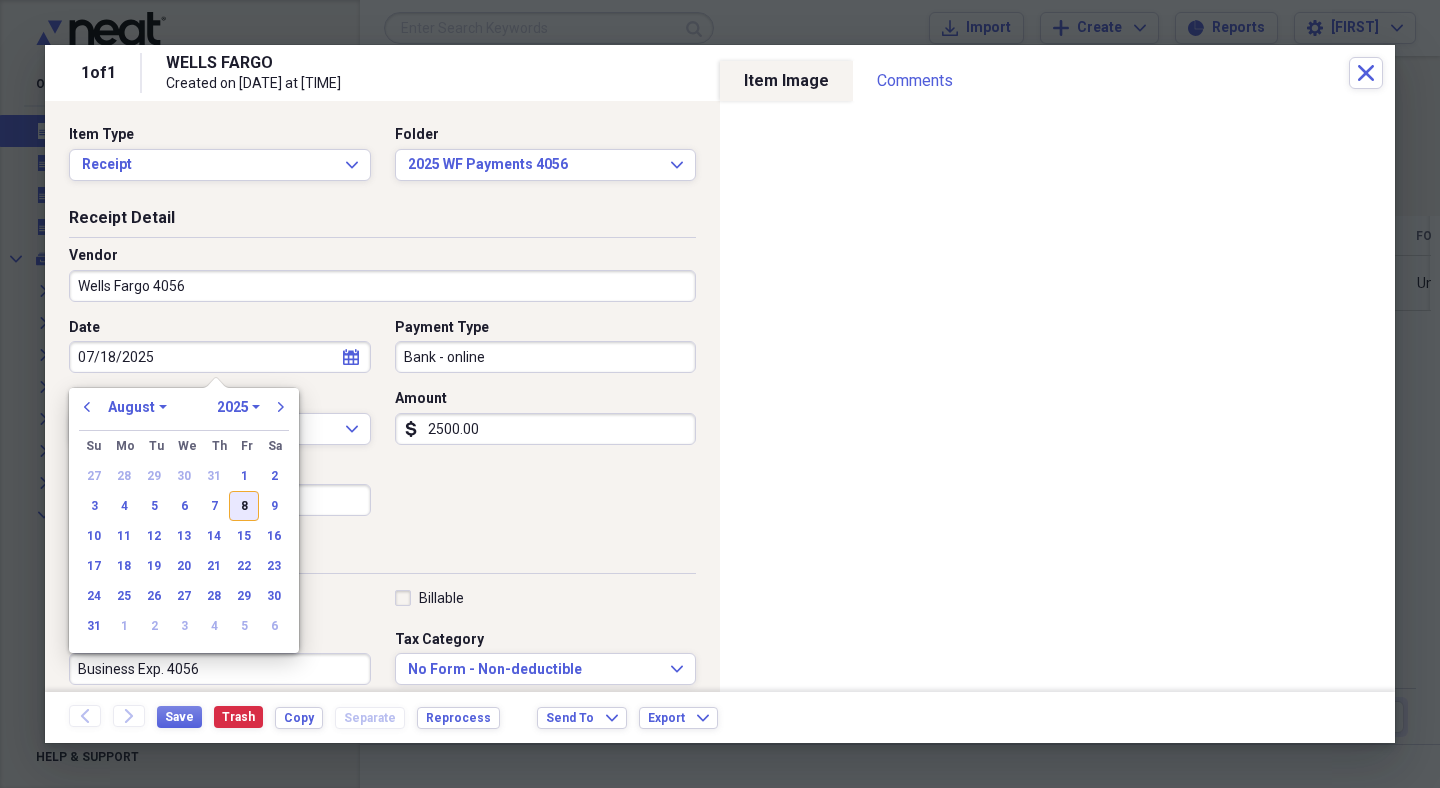 click on "8" at bounding box center (244, 506) 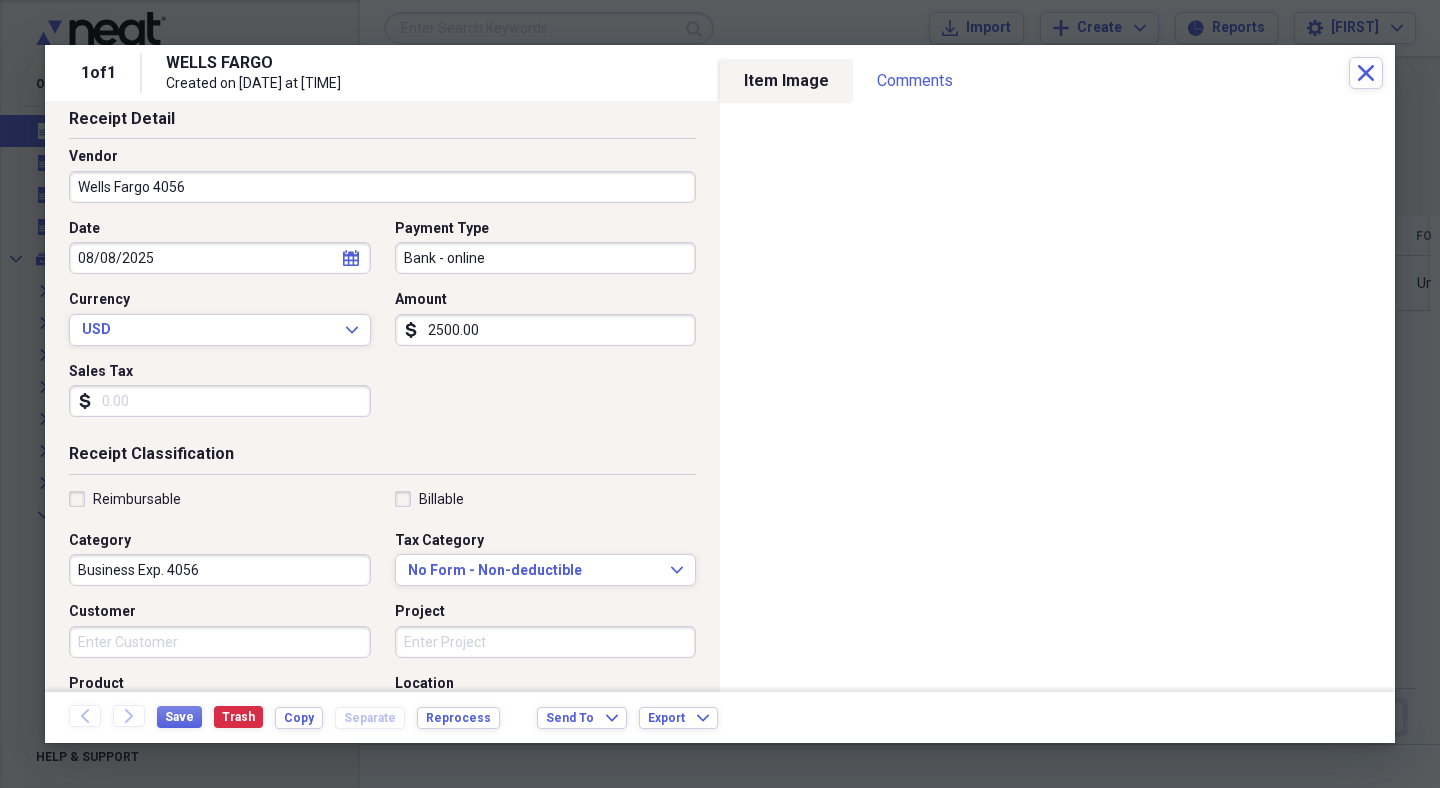 scroll, scrollTop: 104, scrollLeft: 0, axis: vertical 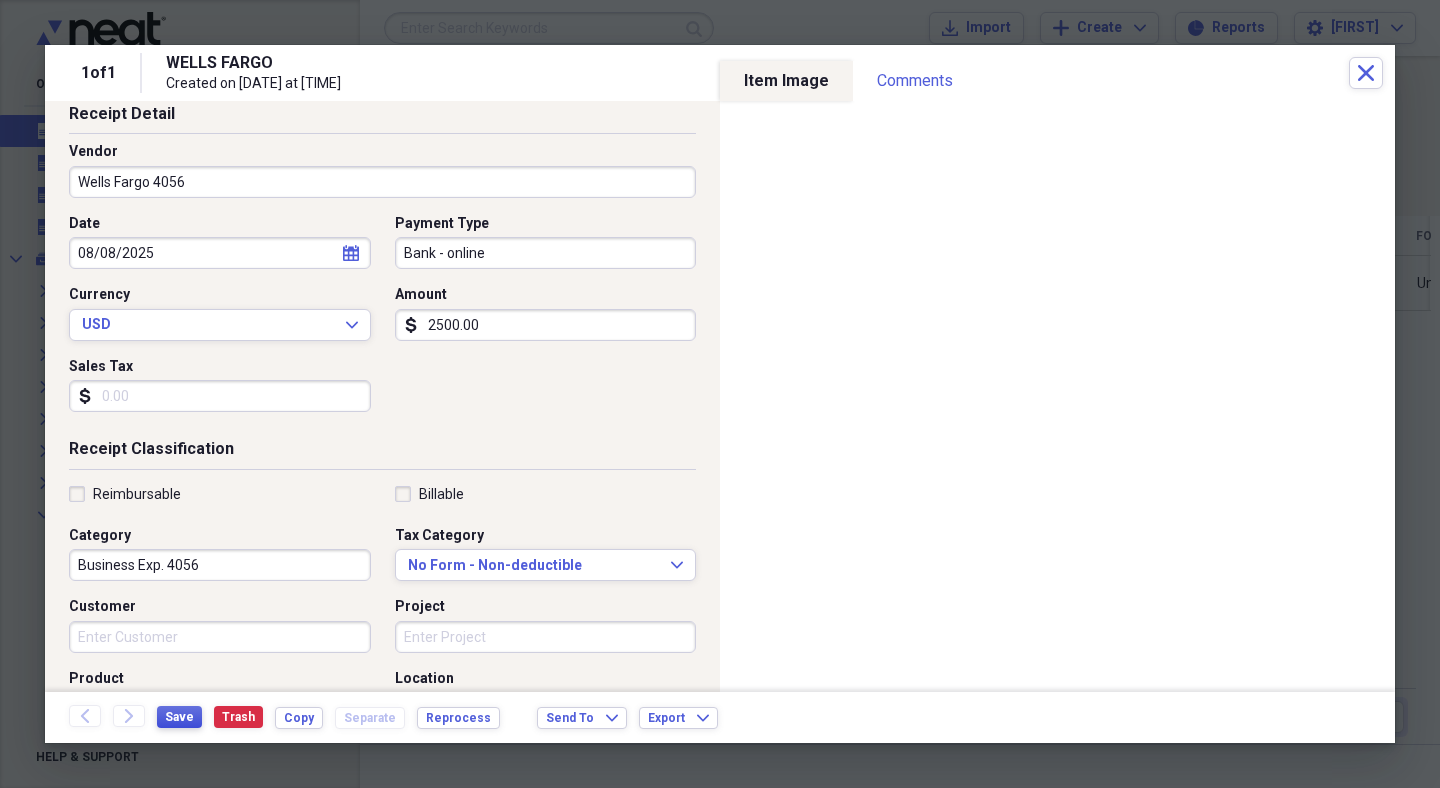 click on "Save" at bounding box center [179, 717] 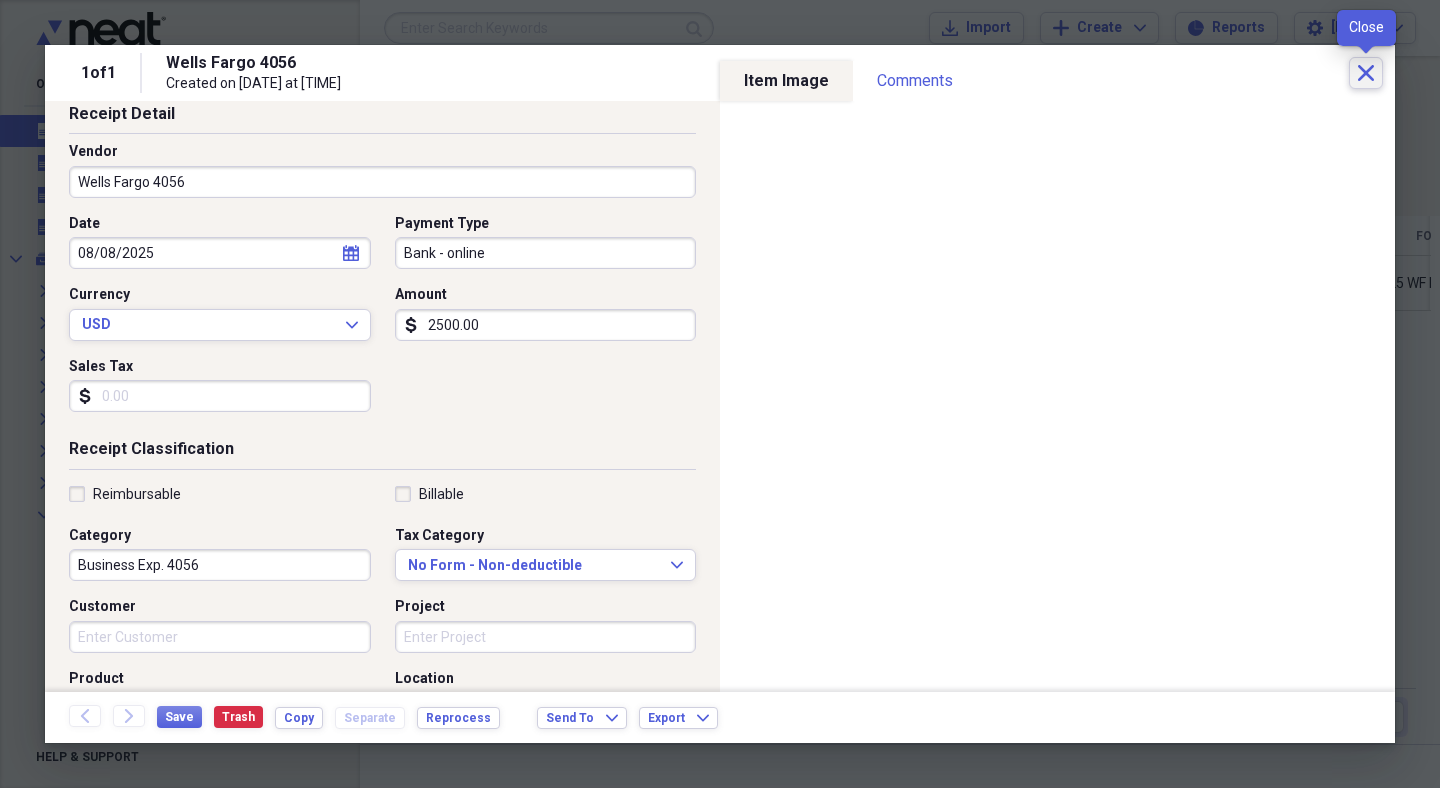 click on "Close" 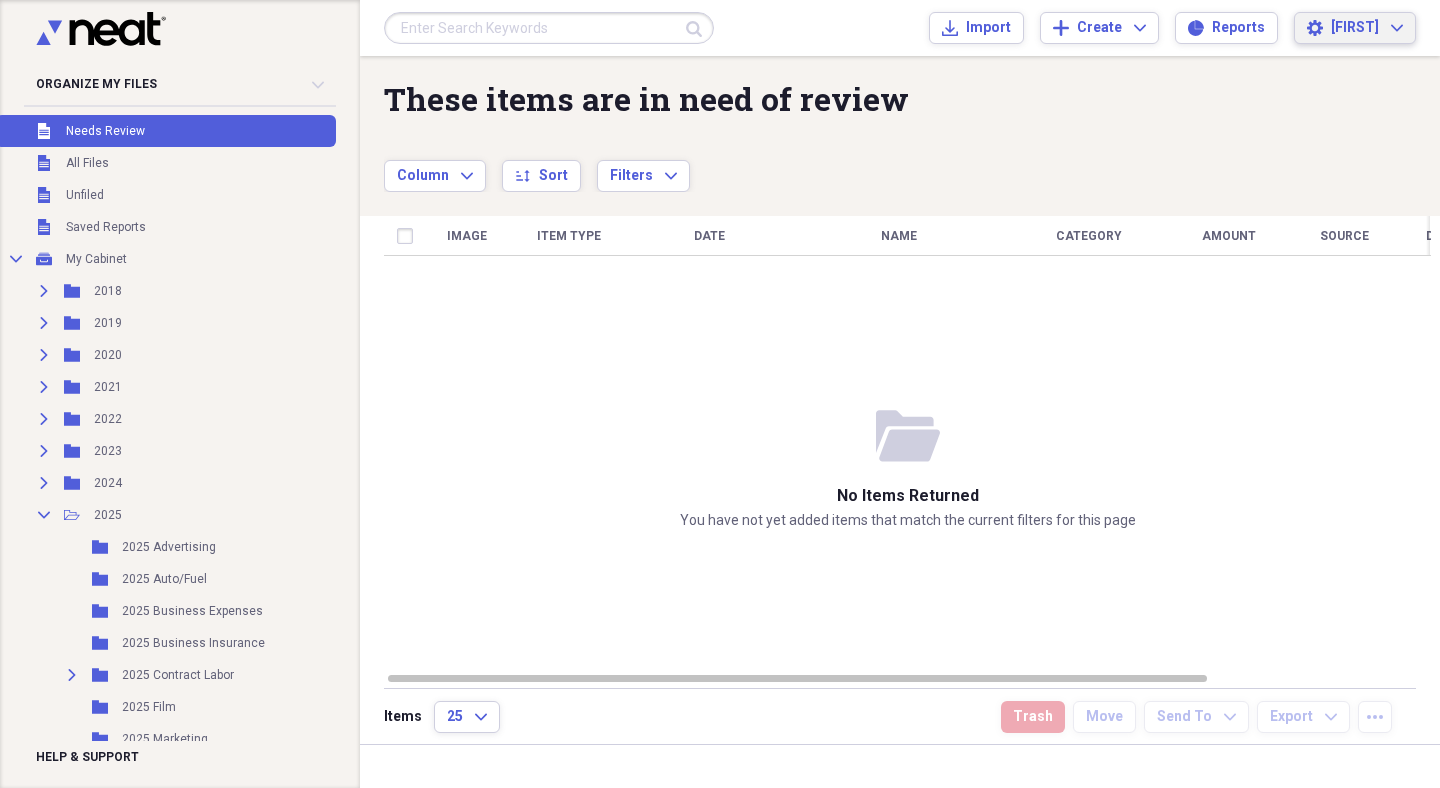 click on "[FIRST] Expand" at bounding box center (1367, 28) 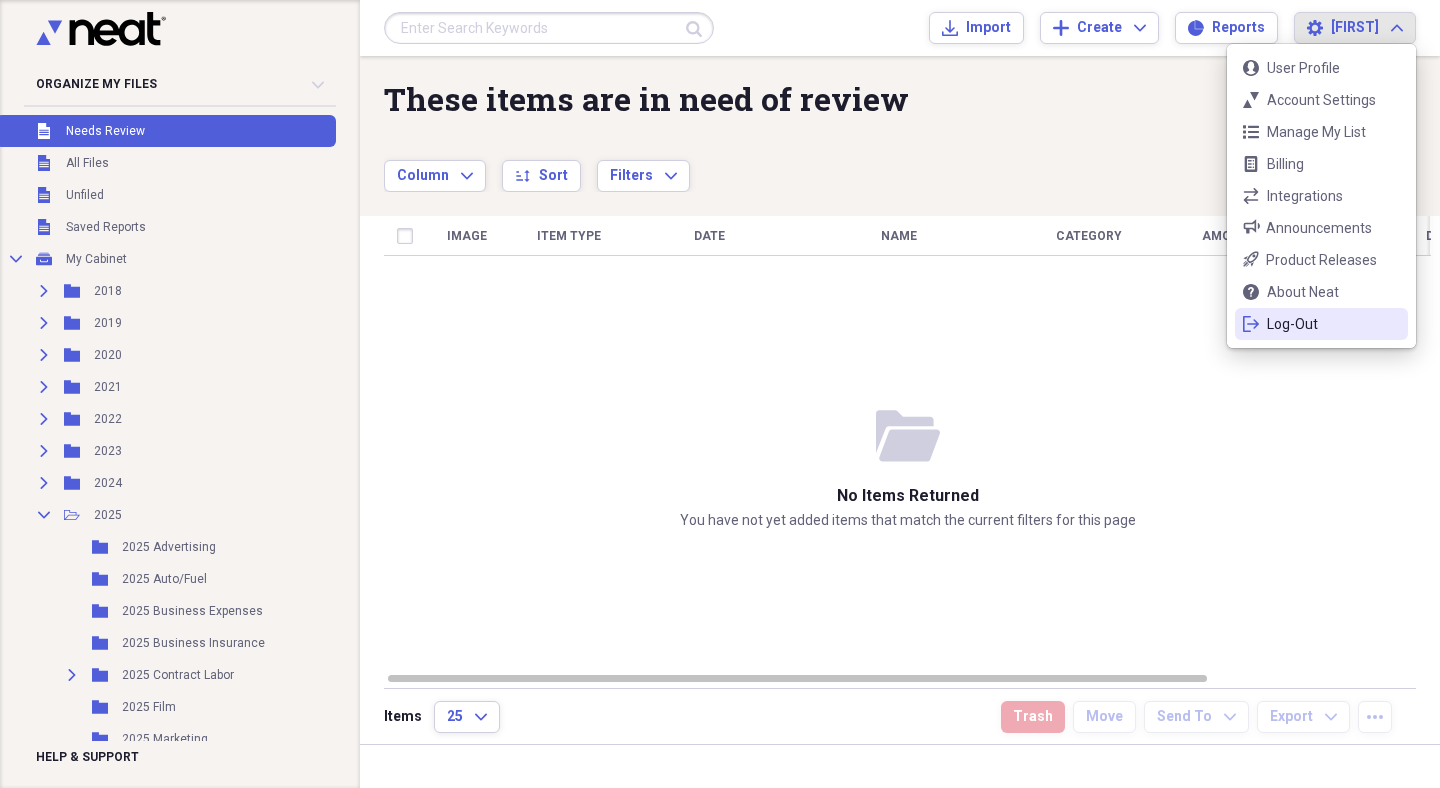 click on "Log-Out" at bounding box center (1321, 324) 